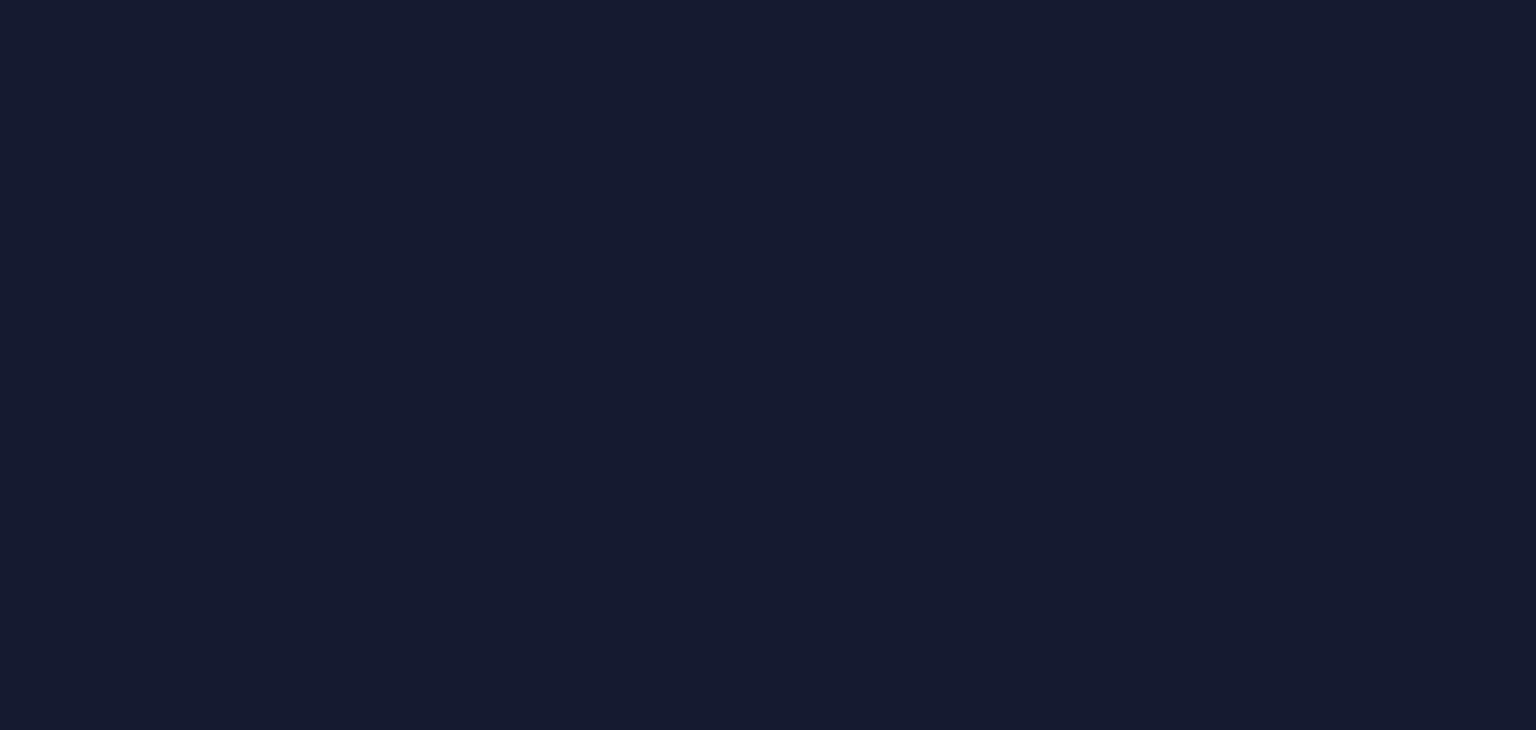 scroll, scrollTop: 0, scrollLeft: 0, axis: both 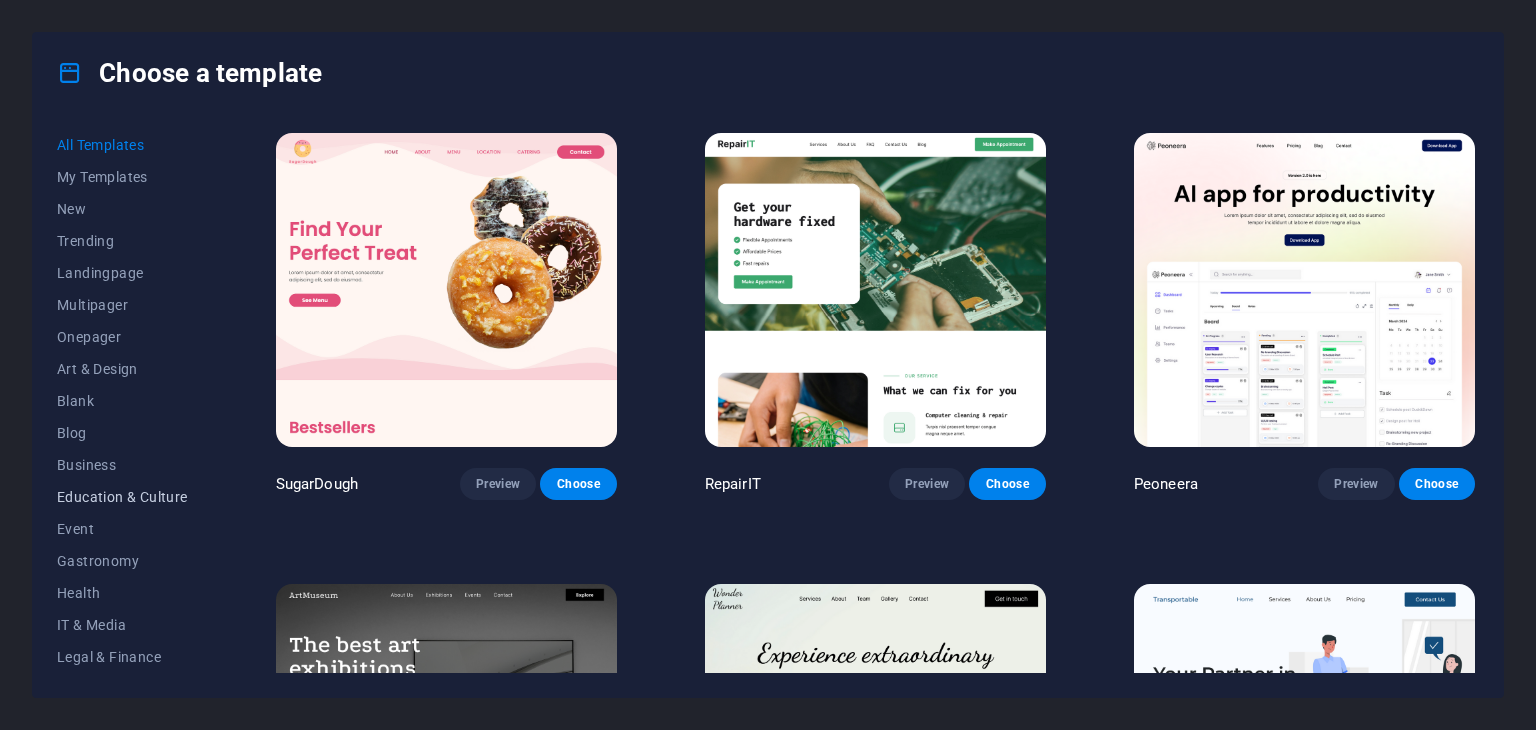 click on "Education & Culture" at bounding box center (122, 497) 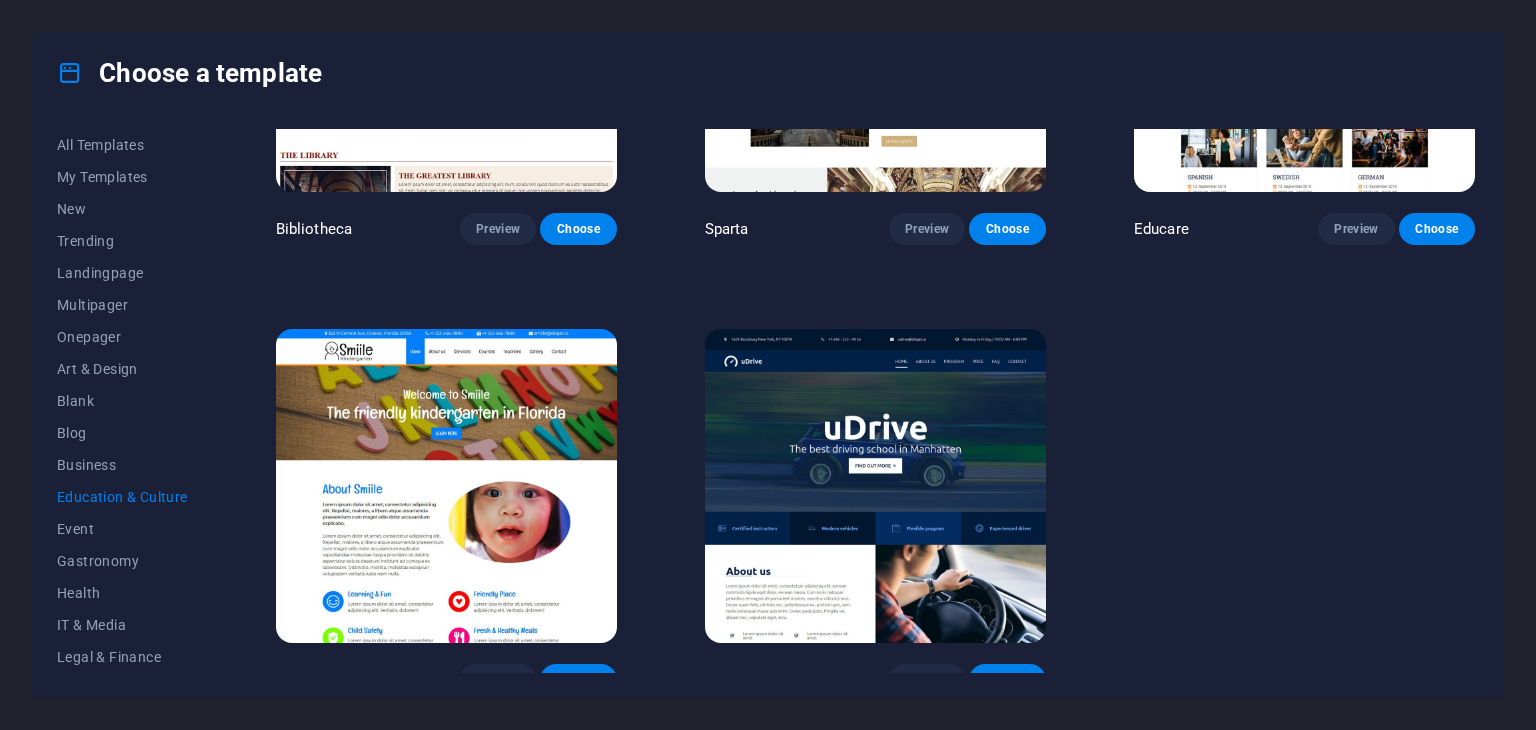 scroll, scrollTop: 724, scrollLeft: 0, axis: vertical 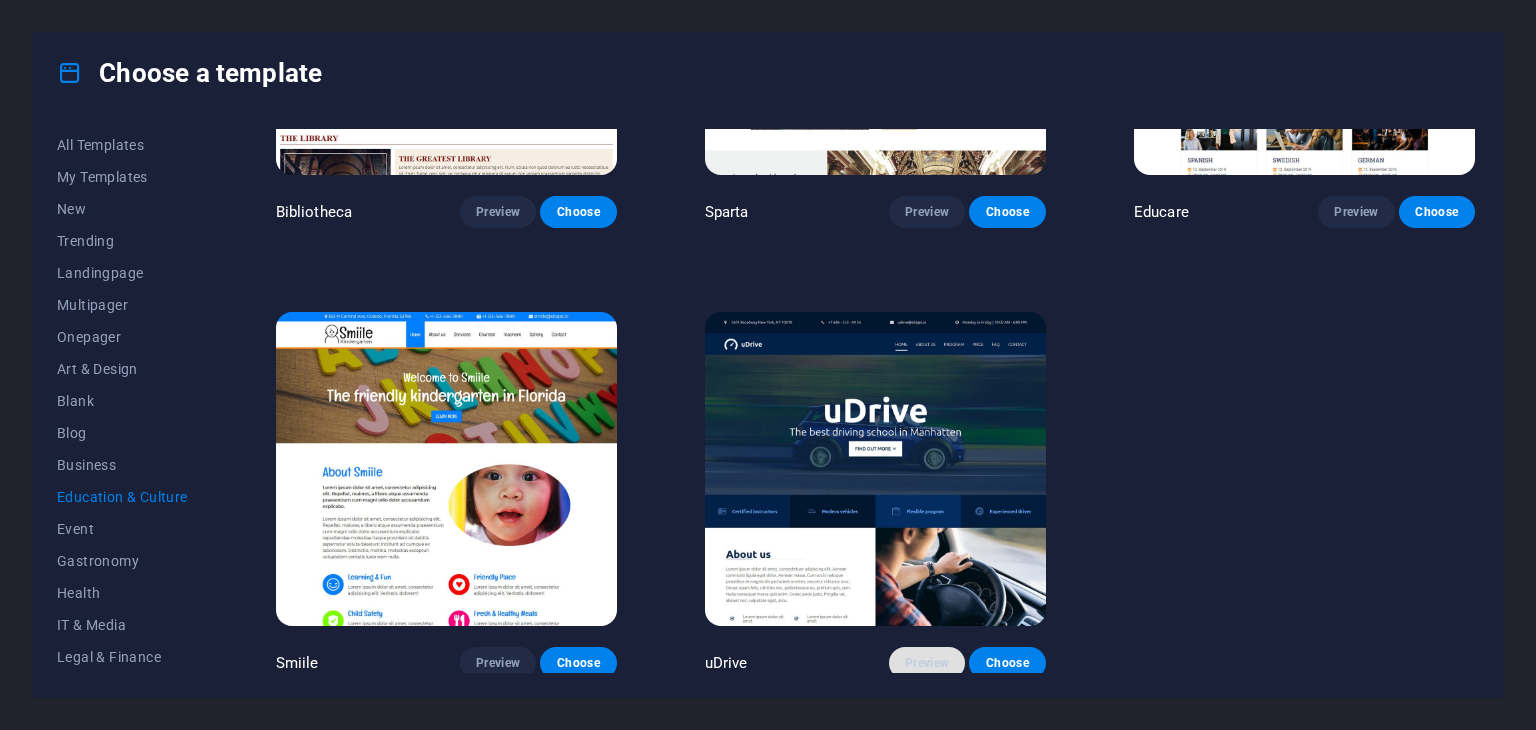 click on "Preview" at bounding box center (927, 663) 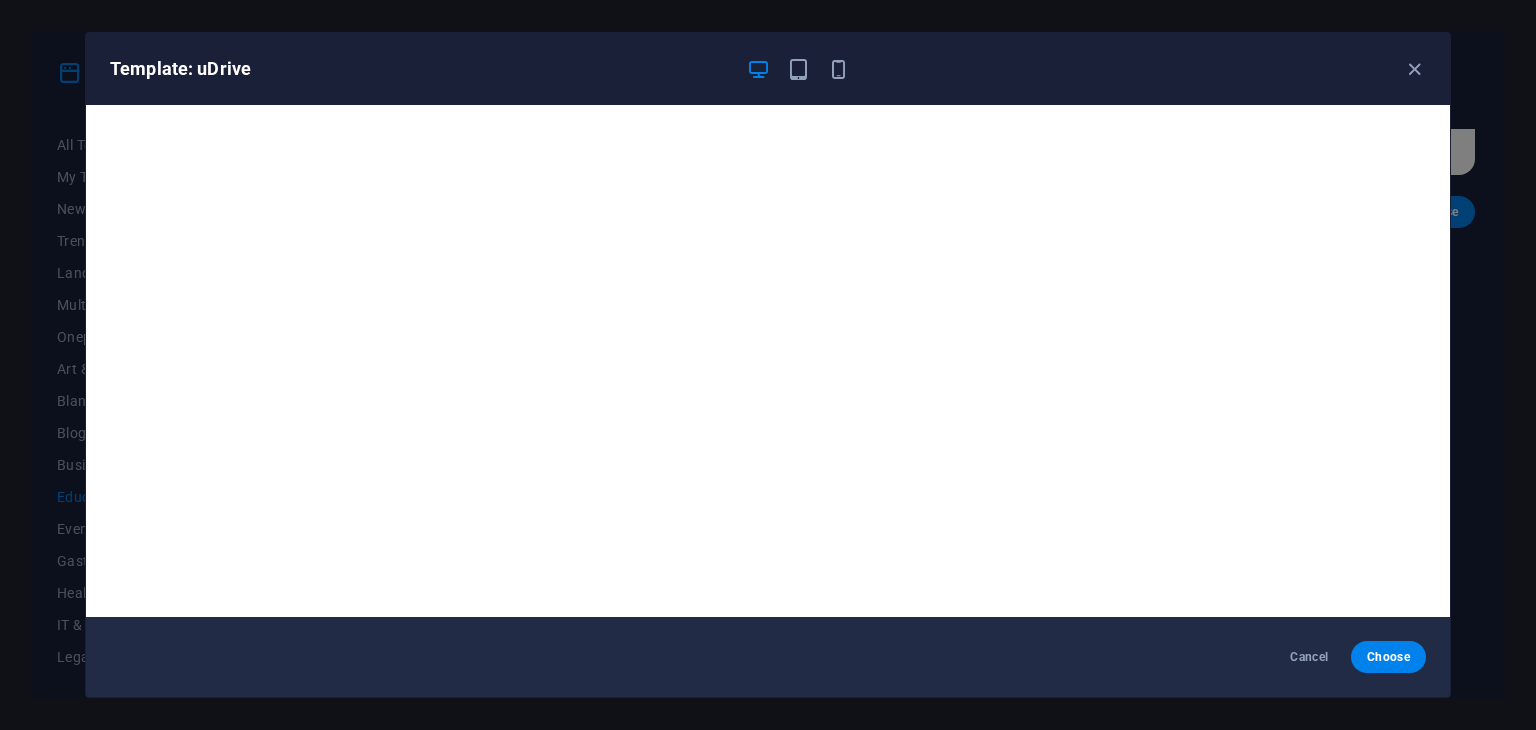 scroll, scrollTop: 5, scrollLeft: 0, axis: vertical 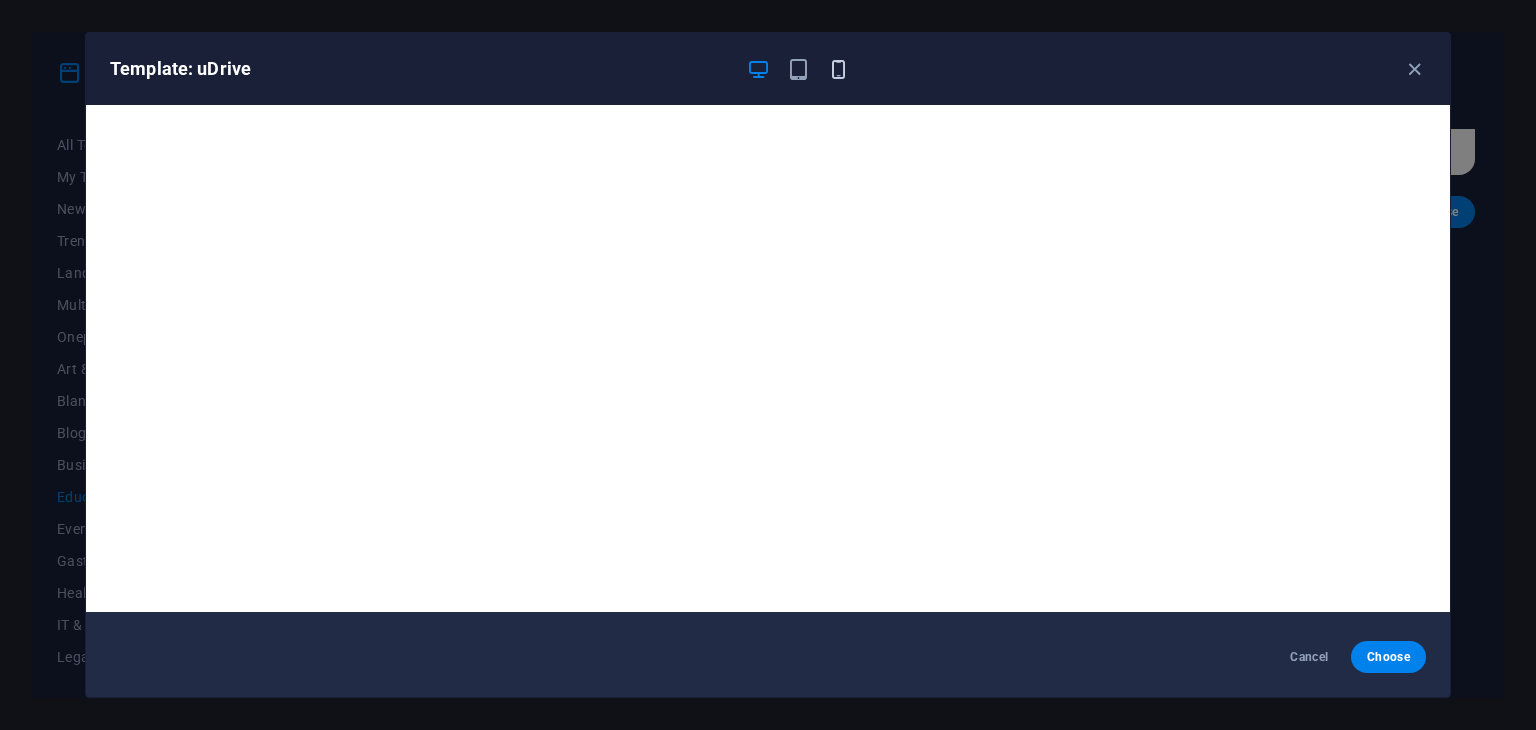 click at bounding box center (838, 69) 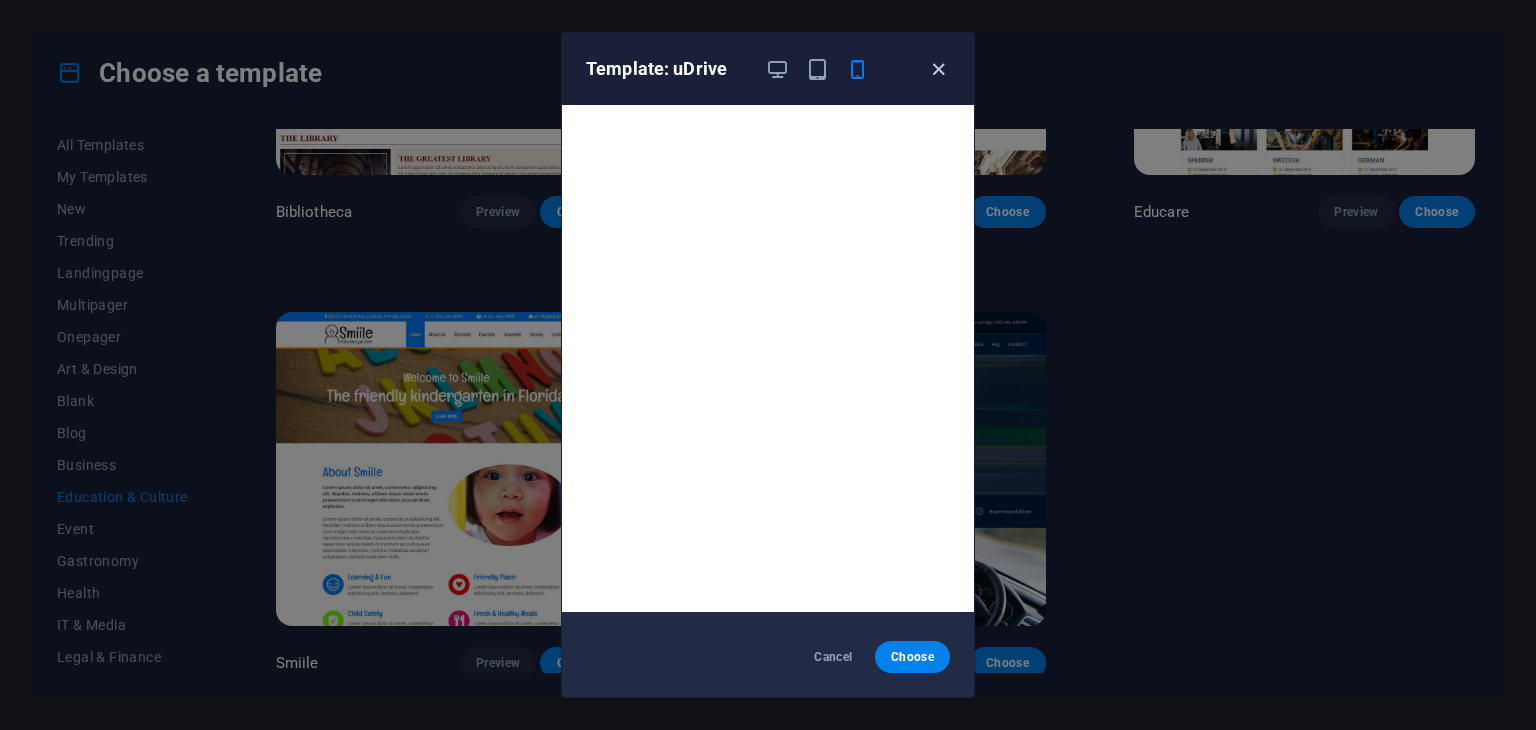 click at bounding box center (938, 69) 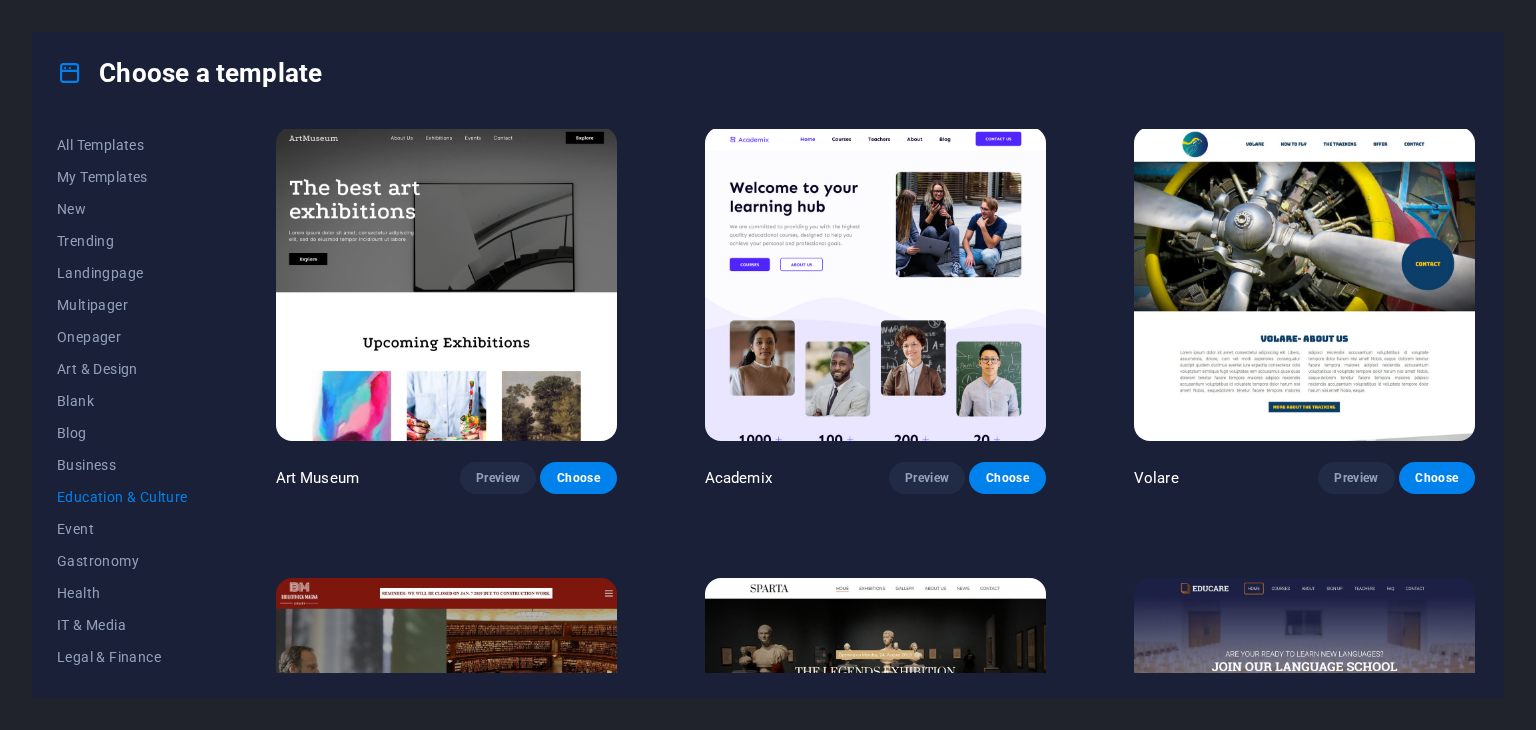 scroll, scrollTop: 0, scrollLeft: 0, axis: both 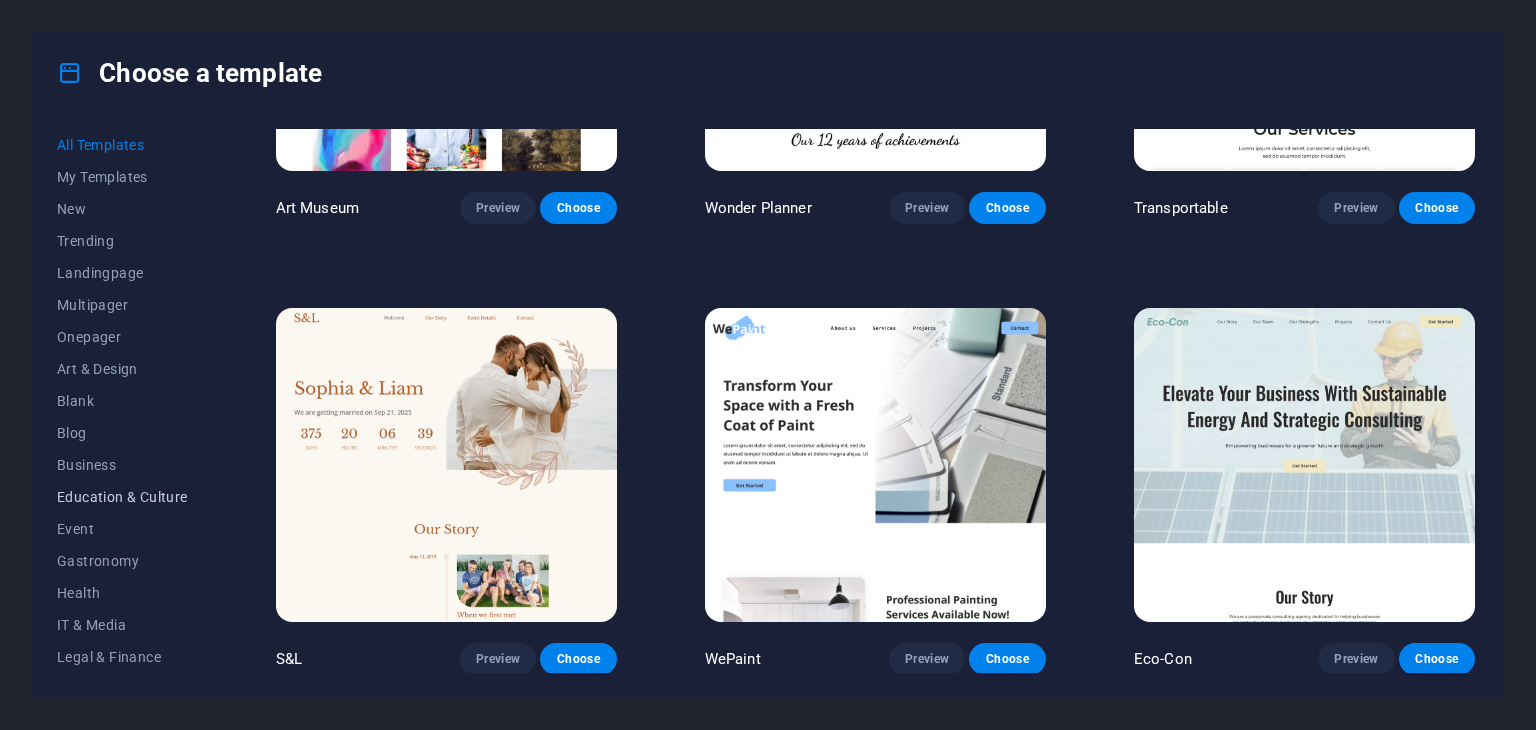 click on "Education & Culture" at bounding box center [122, 497] 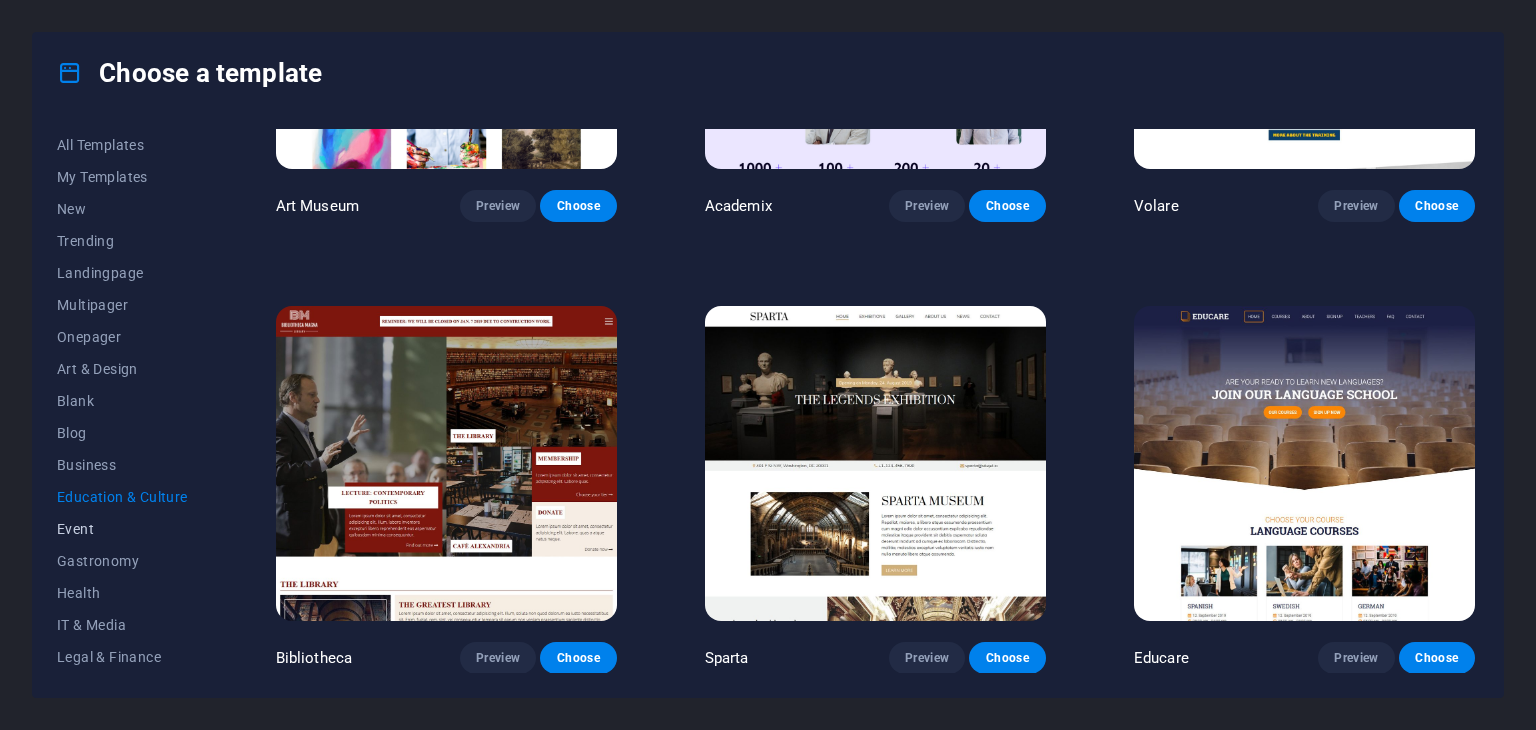 click on "Event" at bounding box center [122, 529] 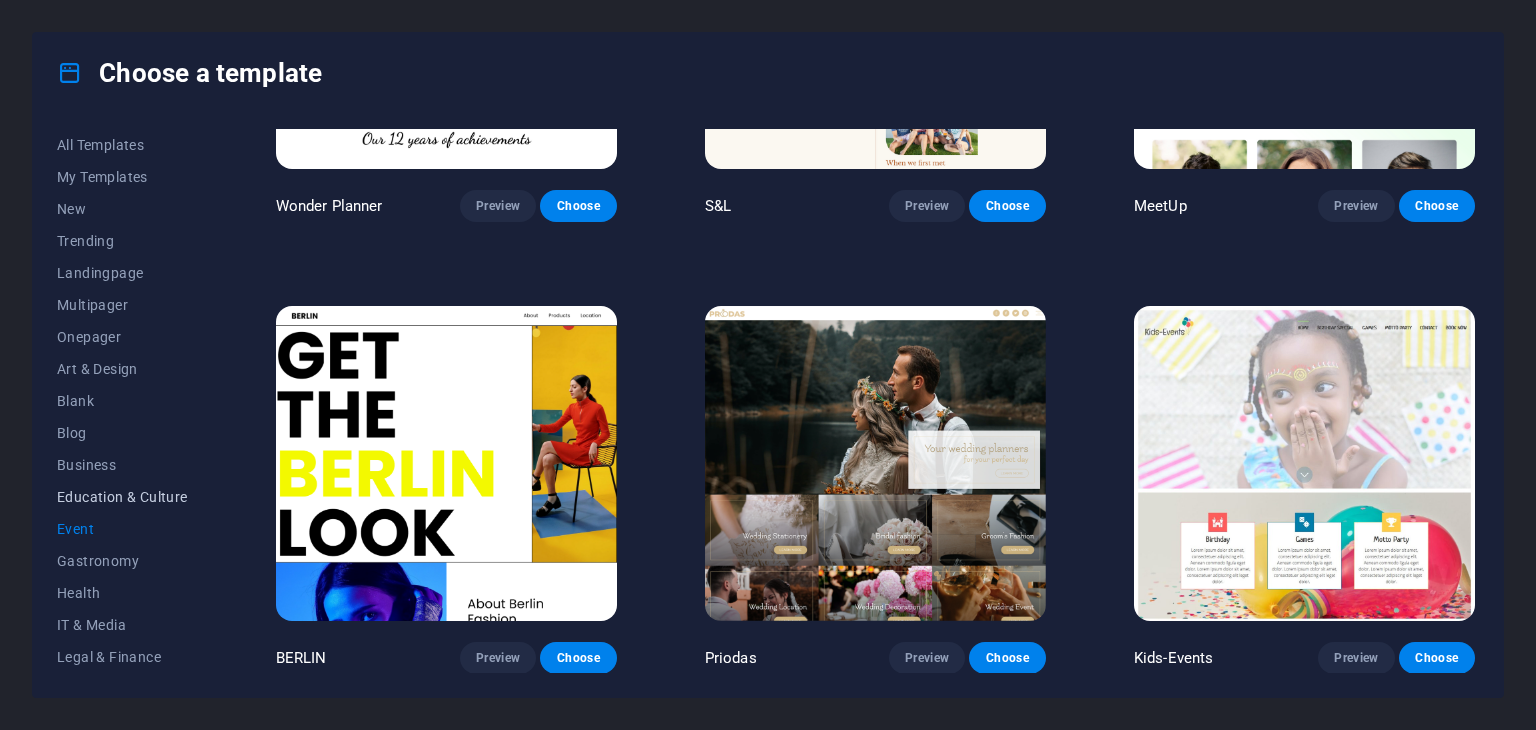 click on "Education & Culture" at bounding box center [122, 497] 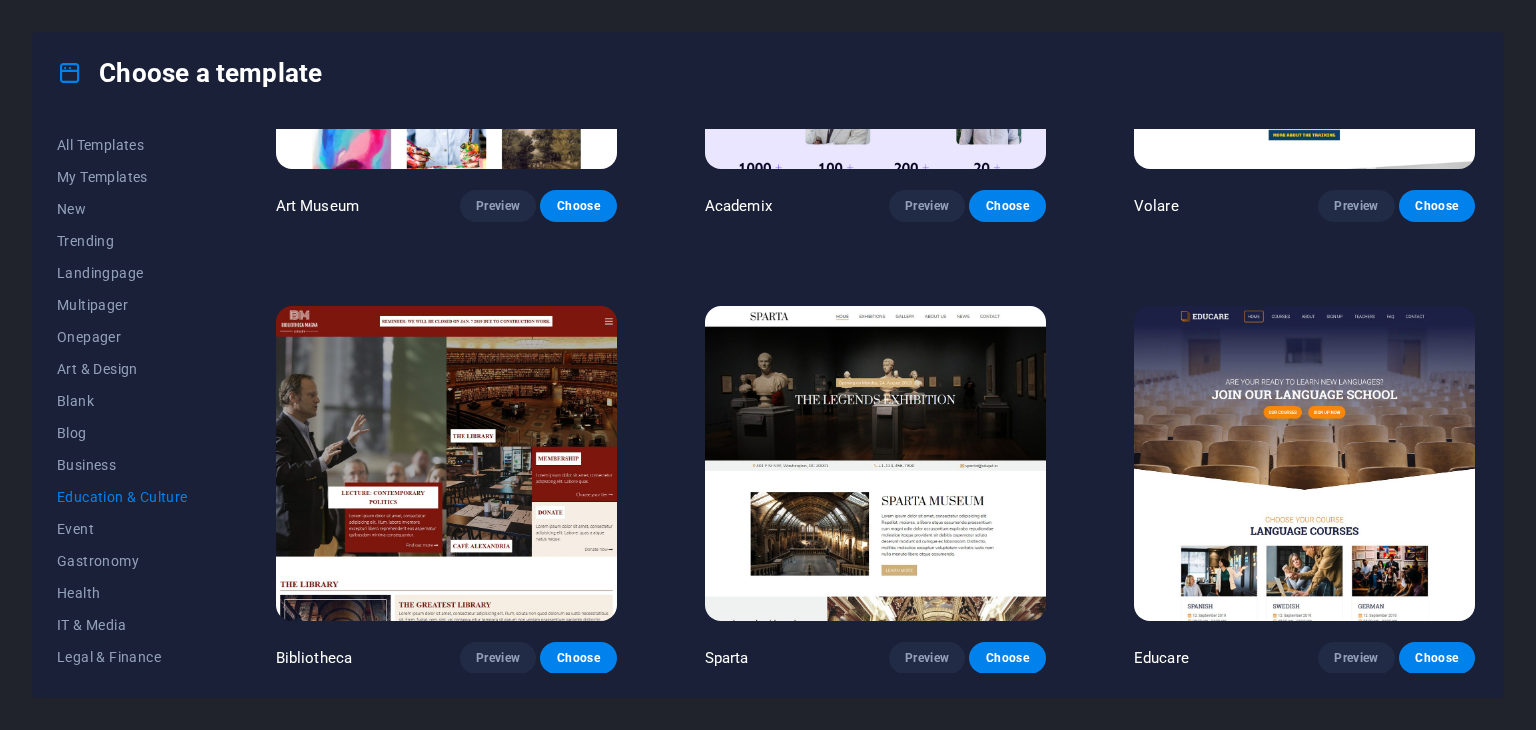 scroll, scrollTop: 0, scrollLeft: 0, axis: both 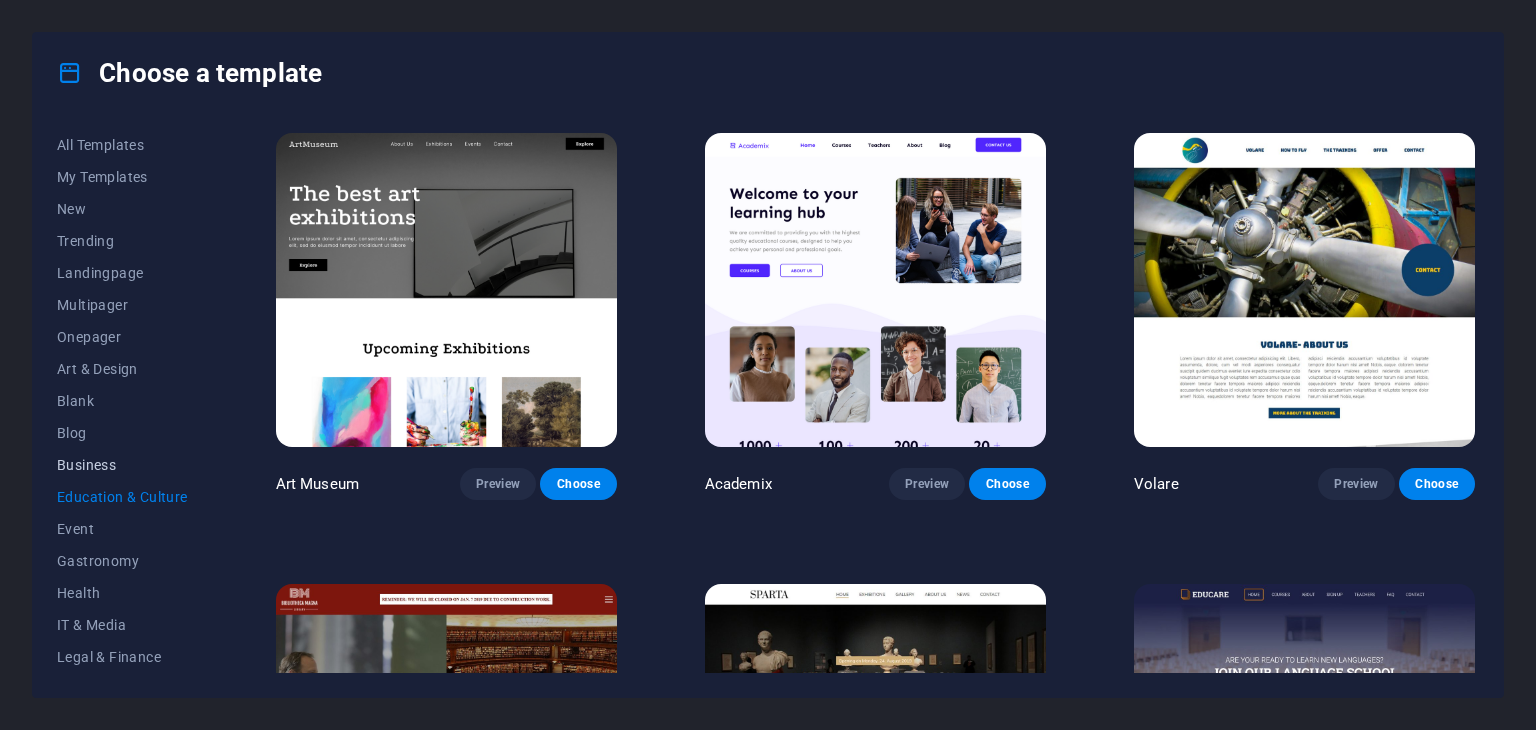 click on "Business" at bounding box center (122, 465) 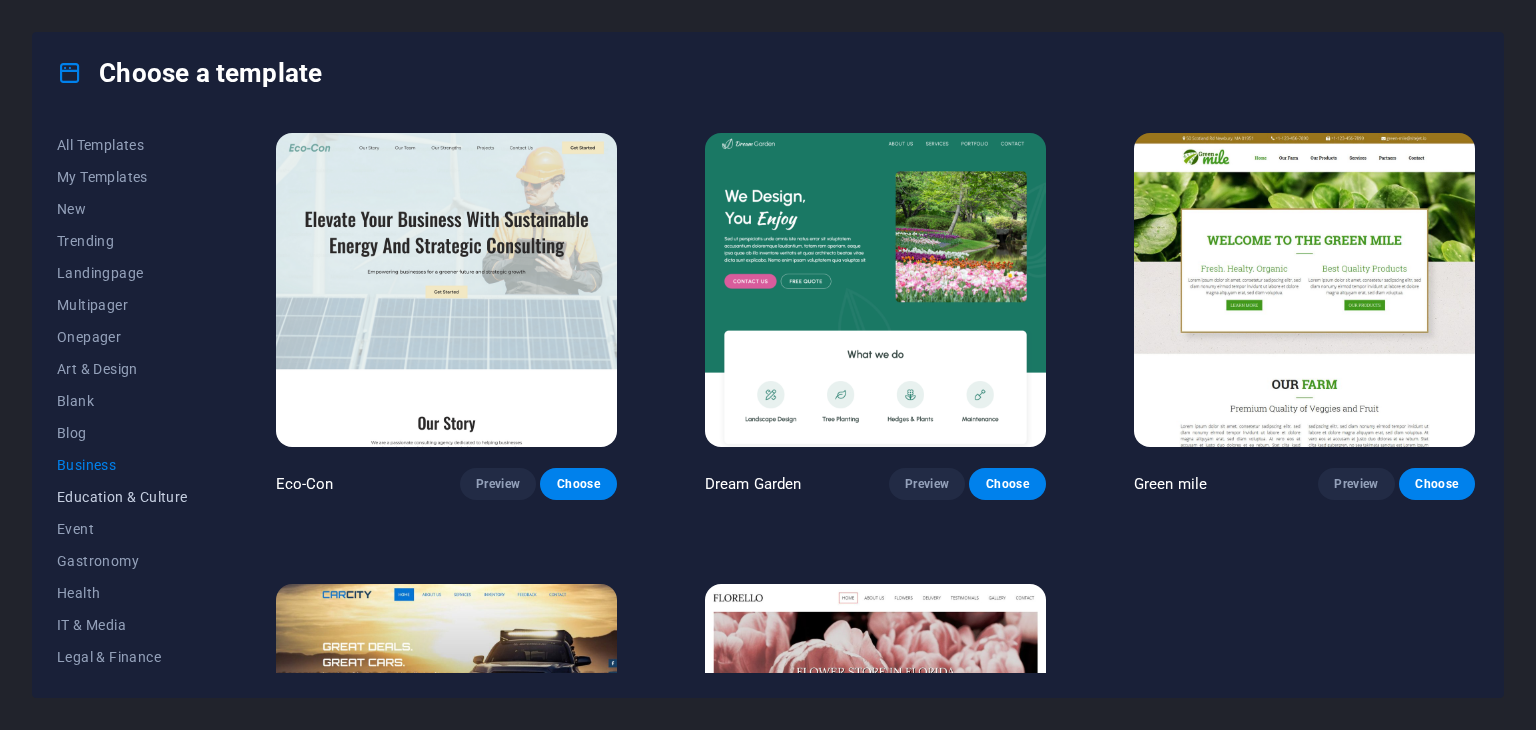 click on "Education & Culture" at bounding box center [122, 497] 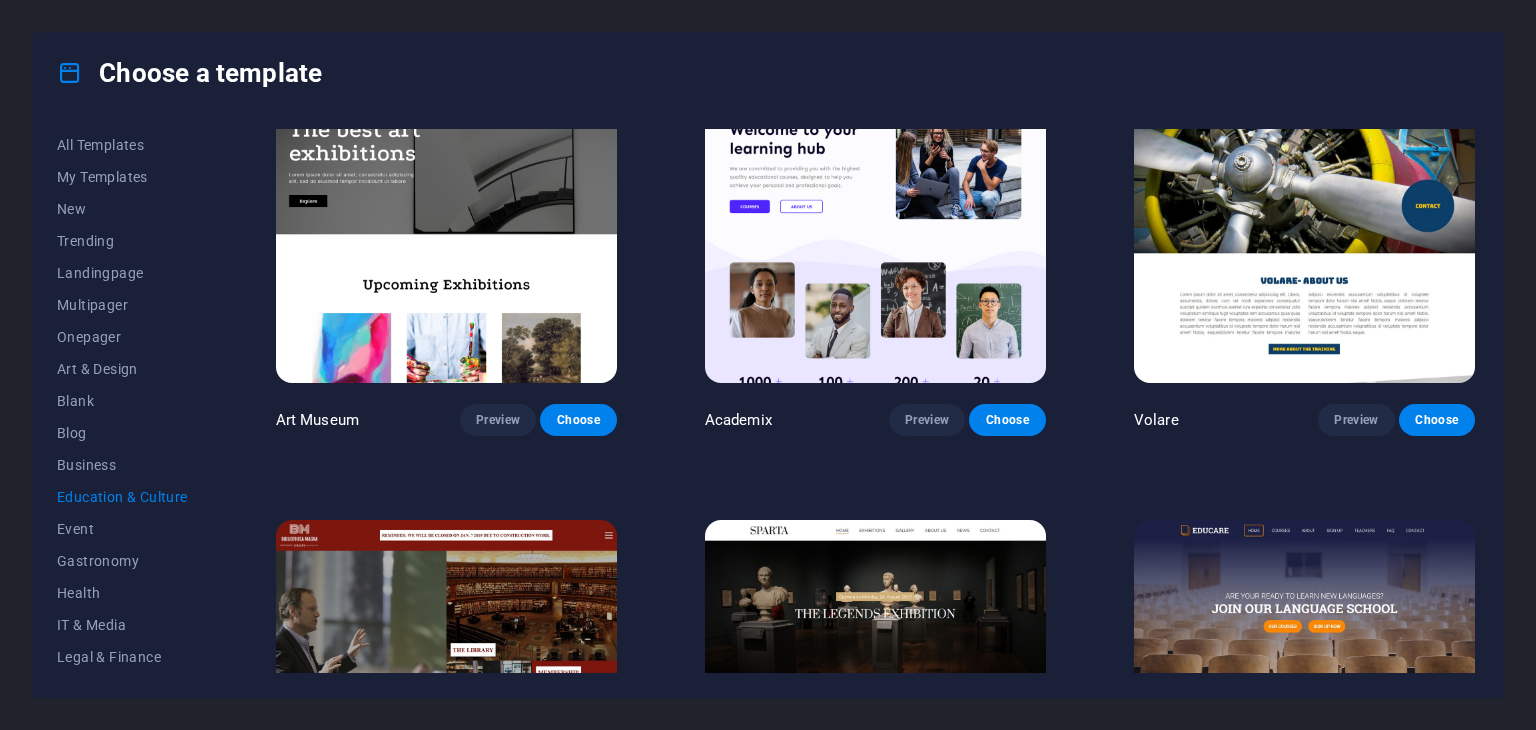 scroll, scrollTop: 0, scrollLeft: 0, axis: both 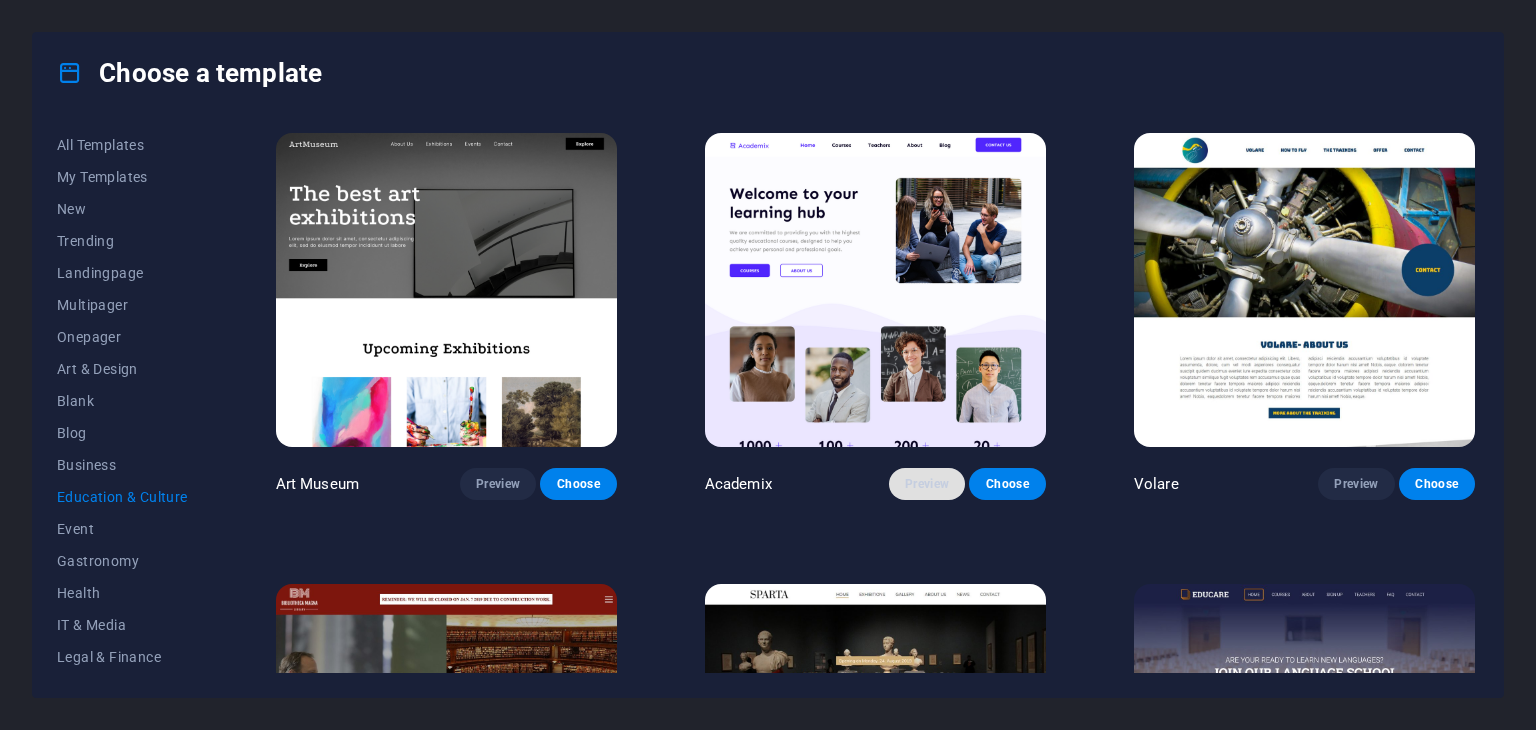 click on "Preview" at bounding box center (927, 484) 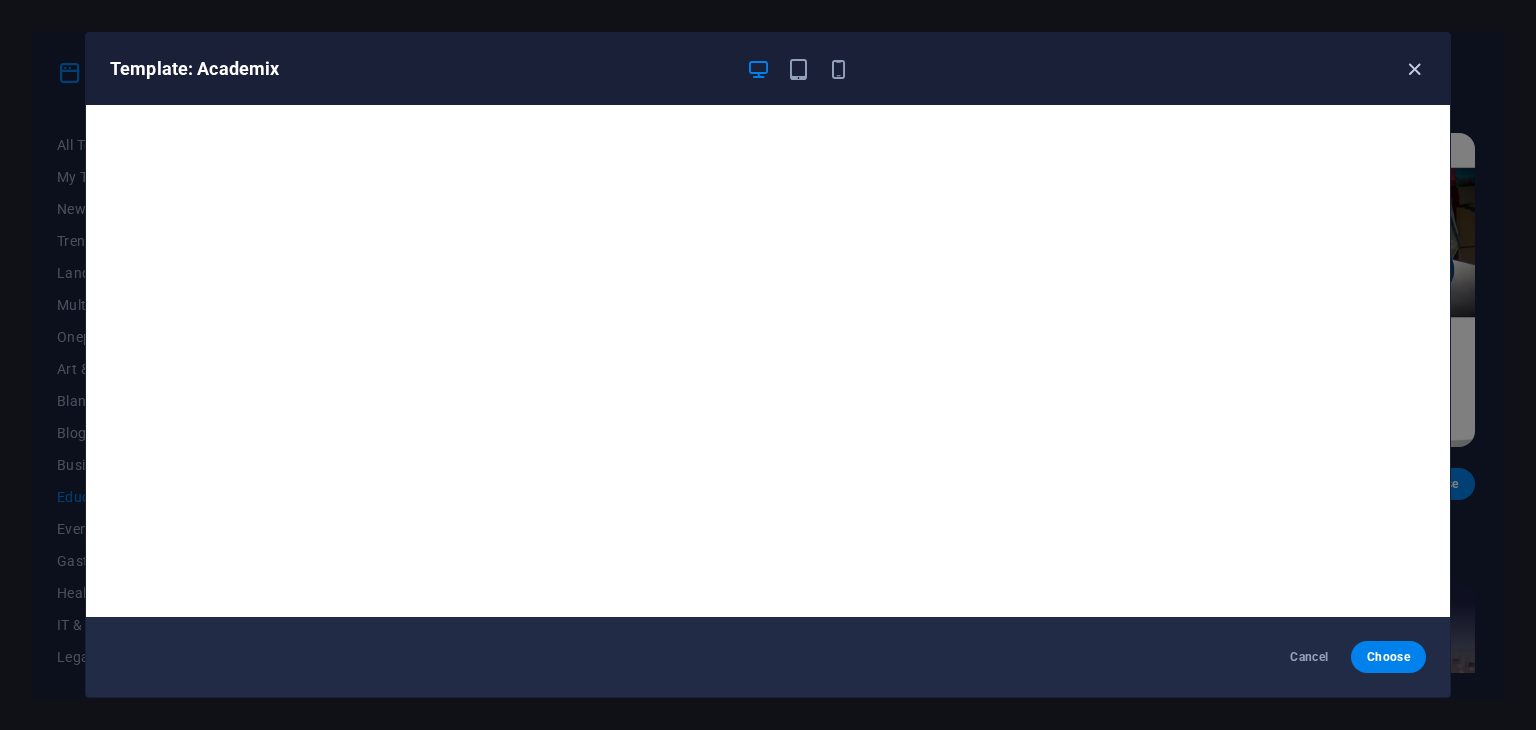 click at bounding box center (1414, 69) 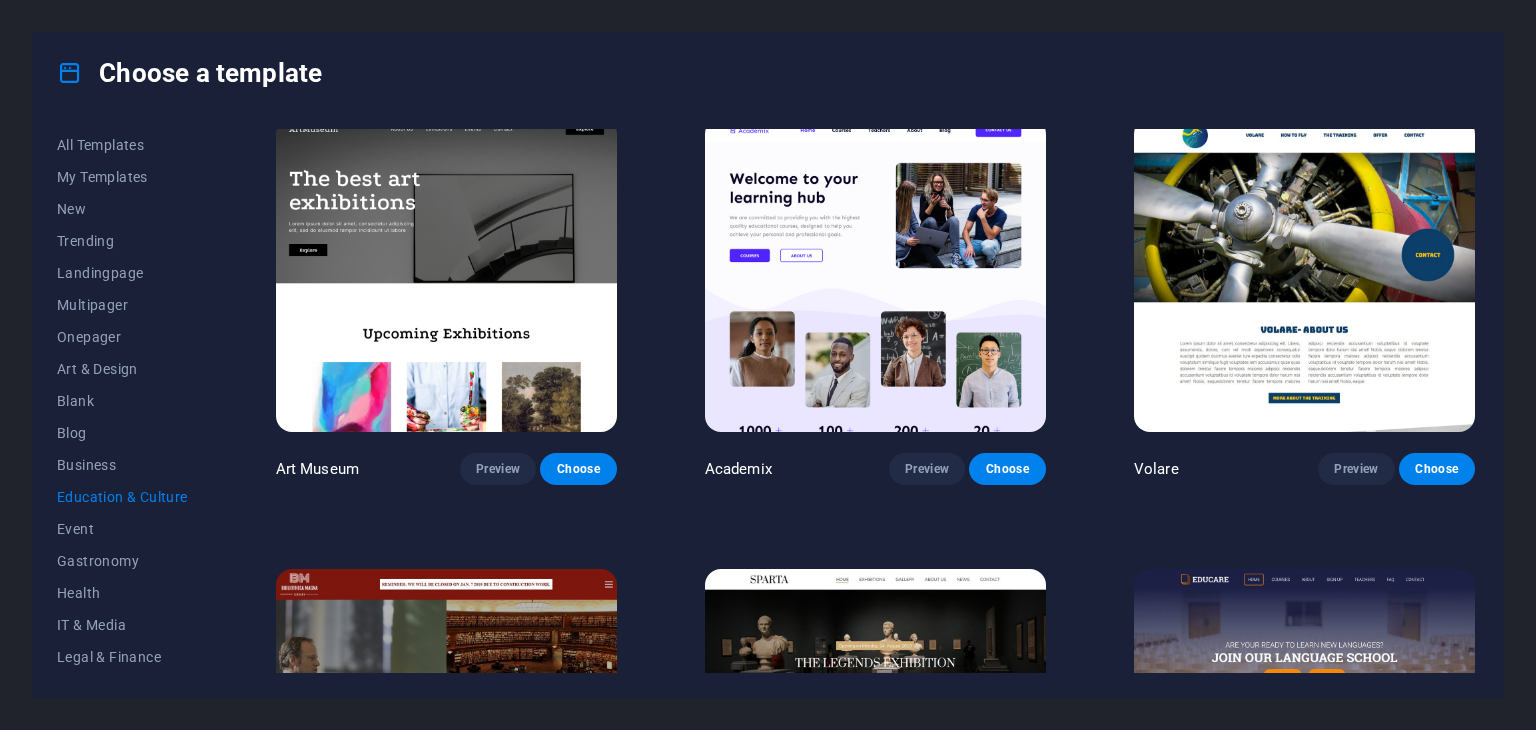 scroll, scrollTop: 0, scrollLeft: 0, axis: both 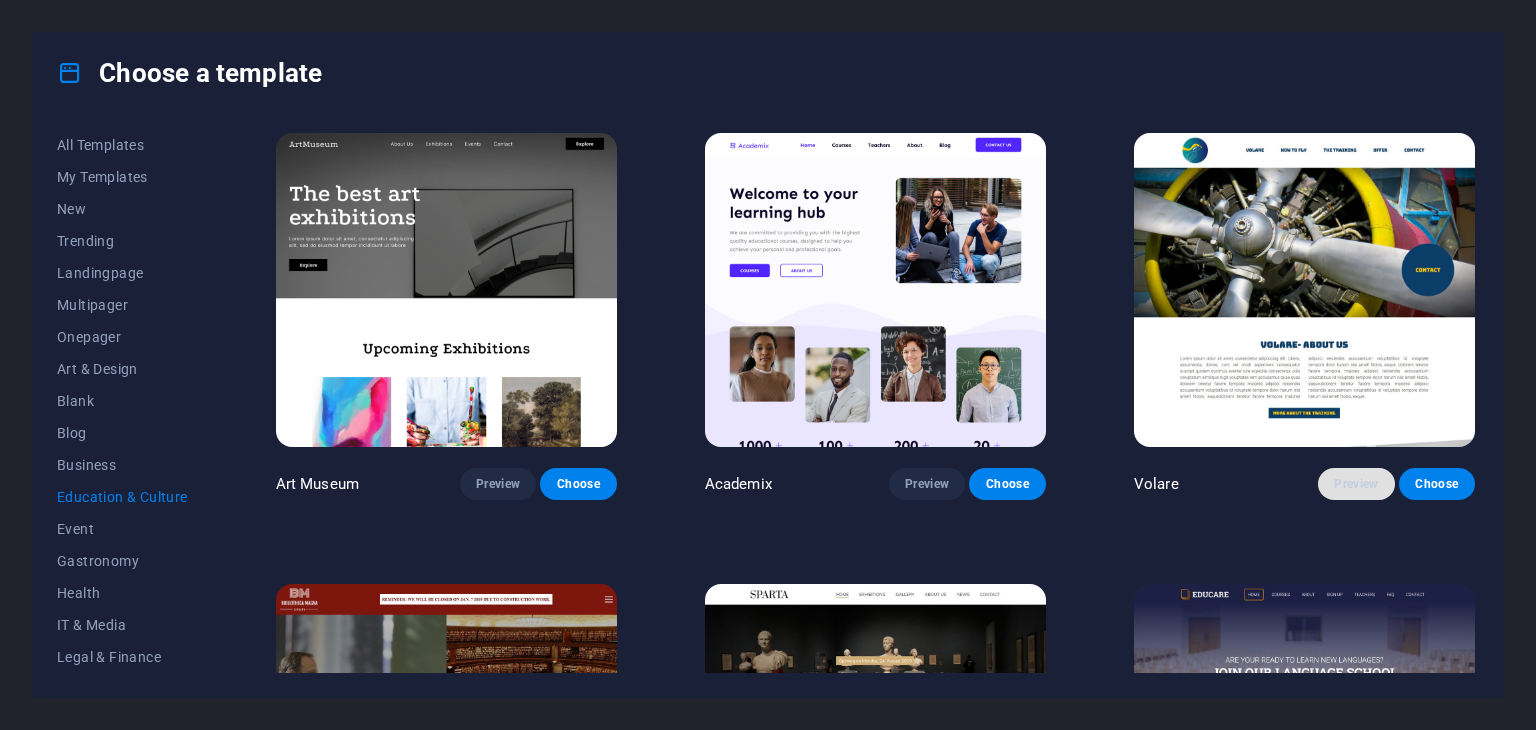 click on "Preview" at bounding box center [1356, 484] 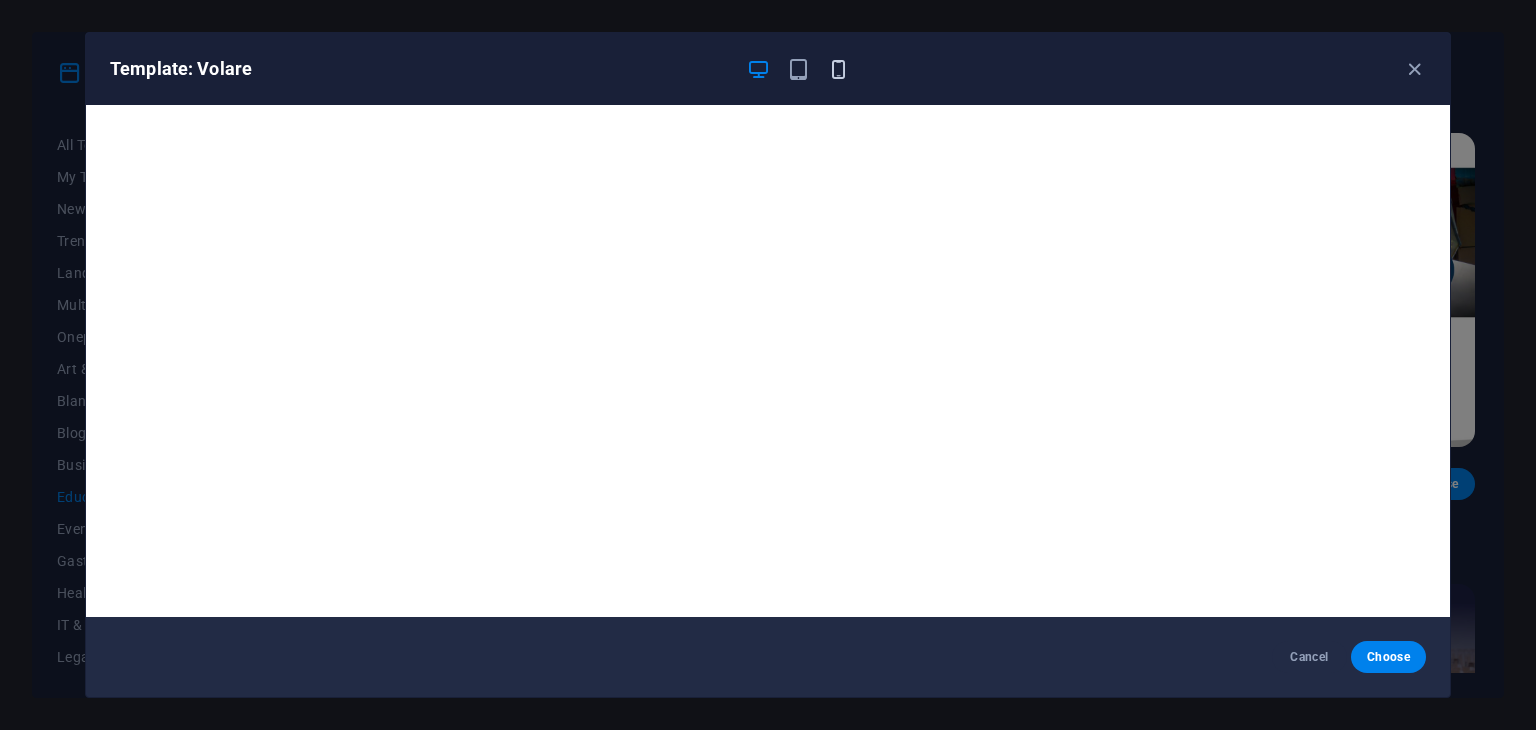 click at bounding box center [838, 69] 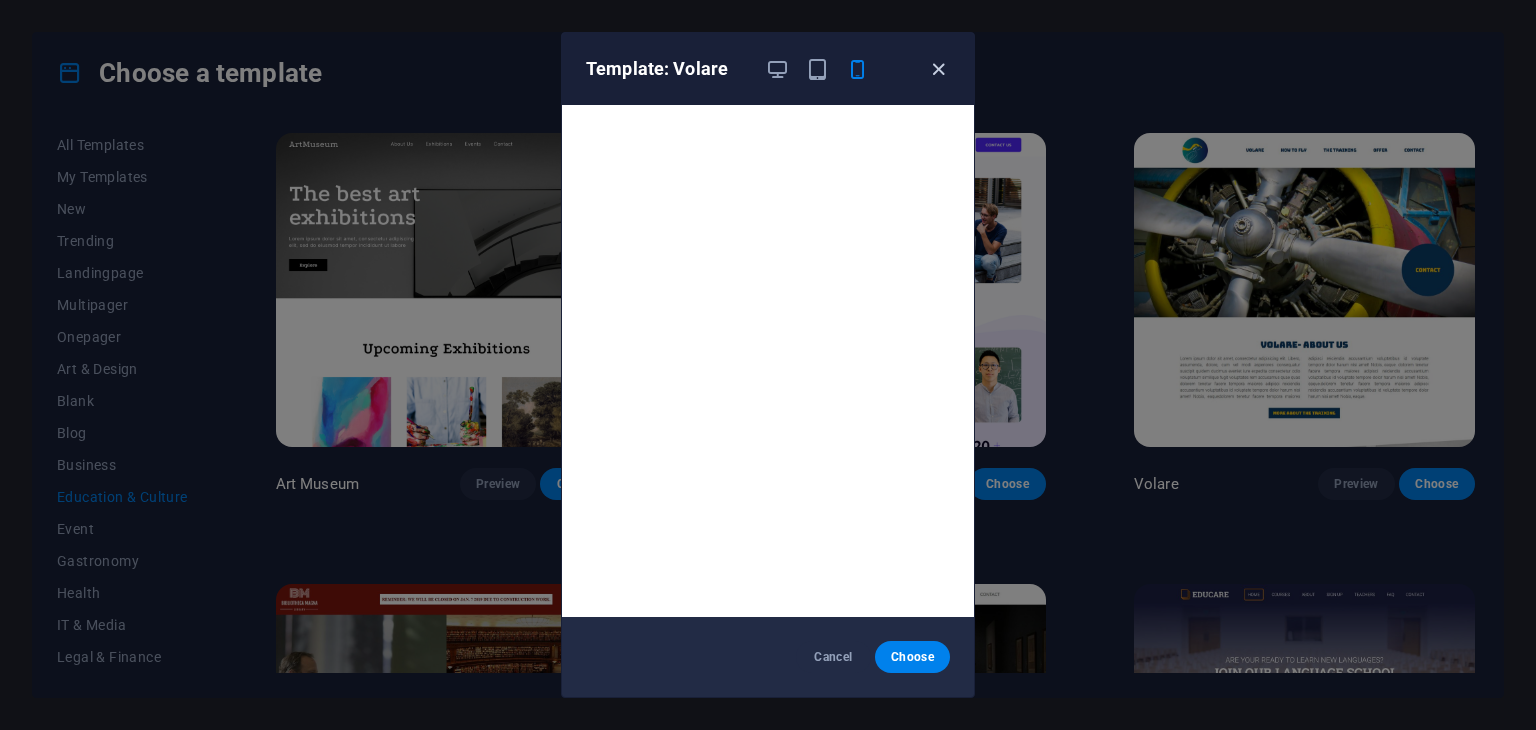 click at bounding box center (938, 69) 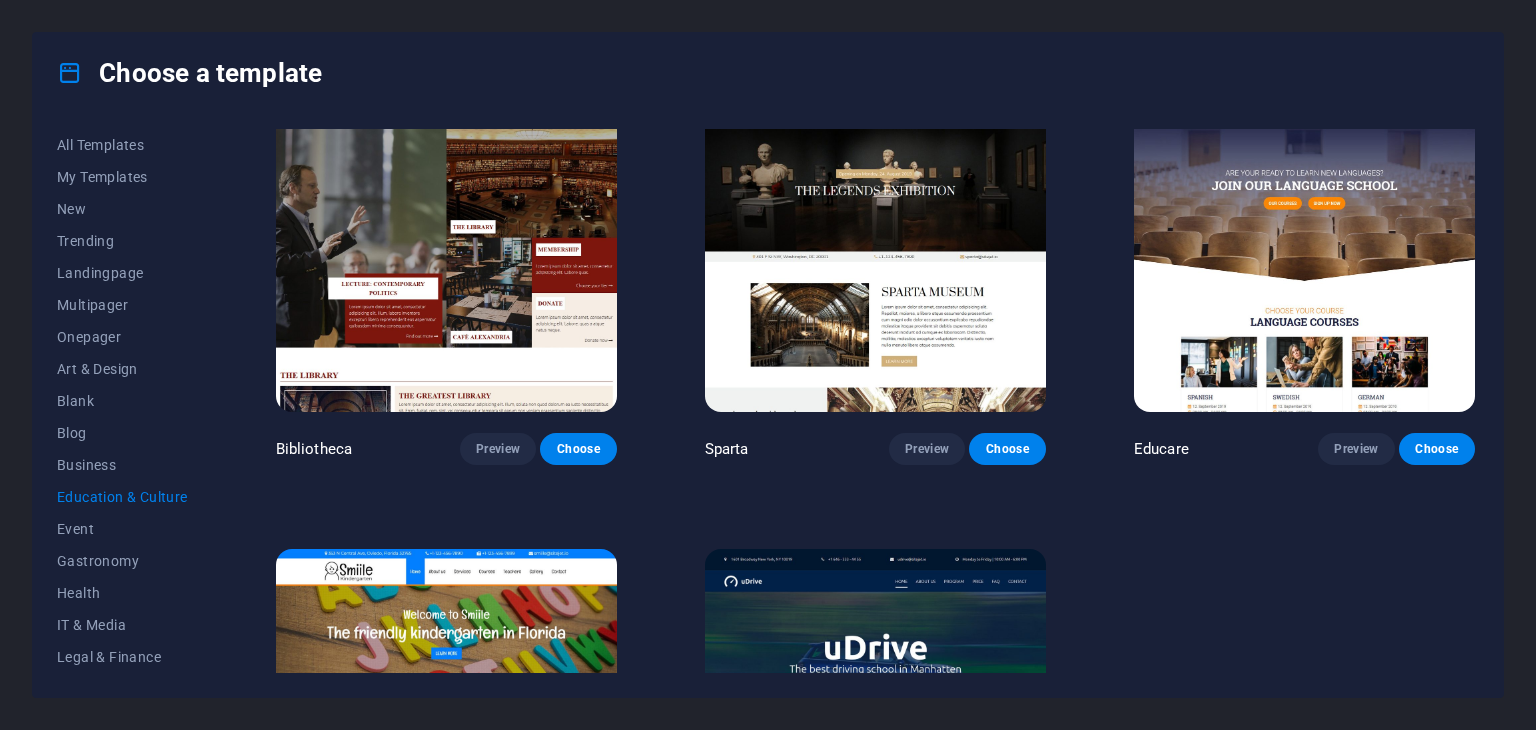 scroll, scrollTop: 724, scrollLeft: 0, axis: vertical 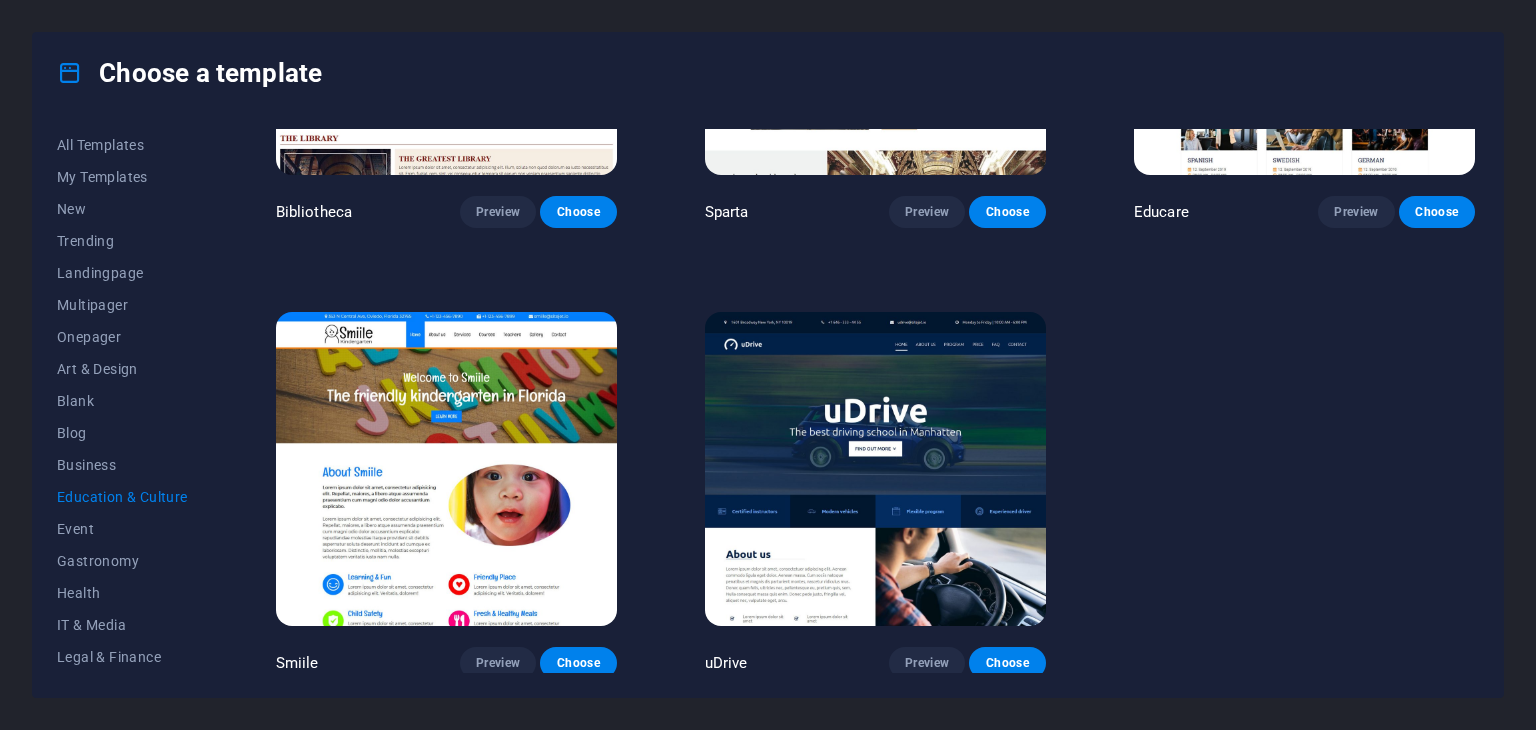 click at bounding box center [875, 469] 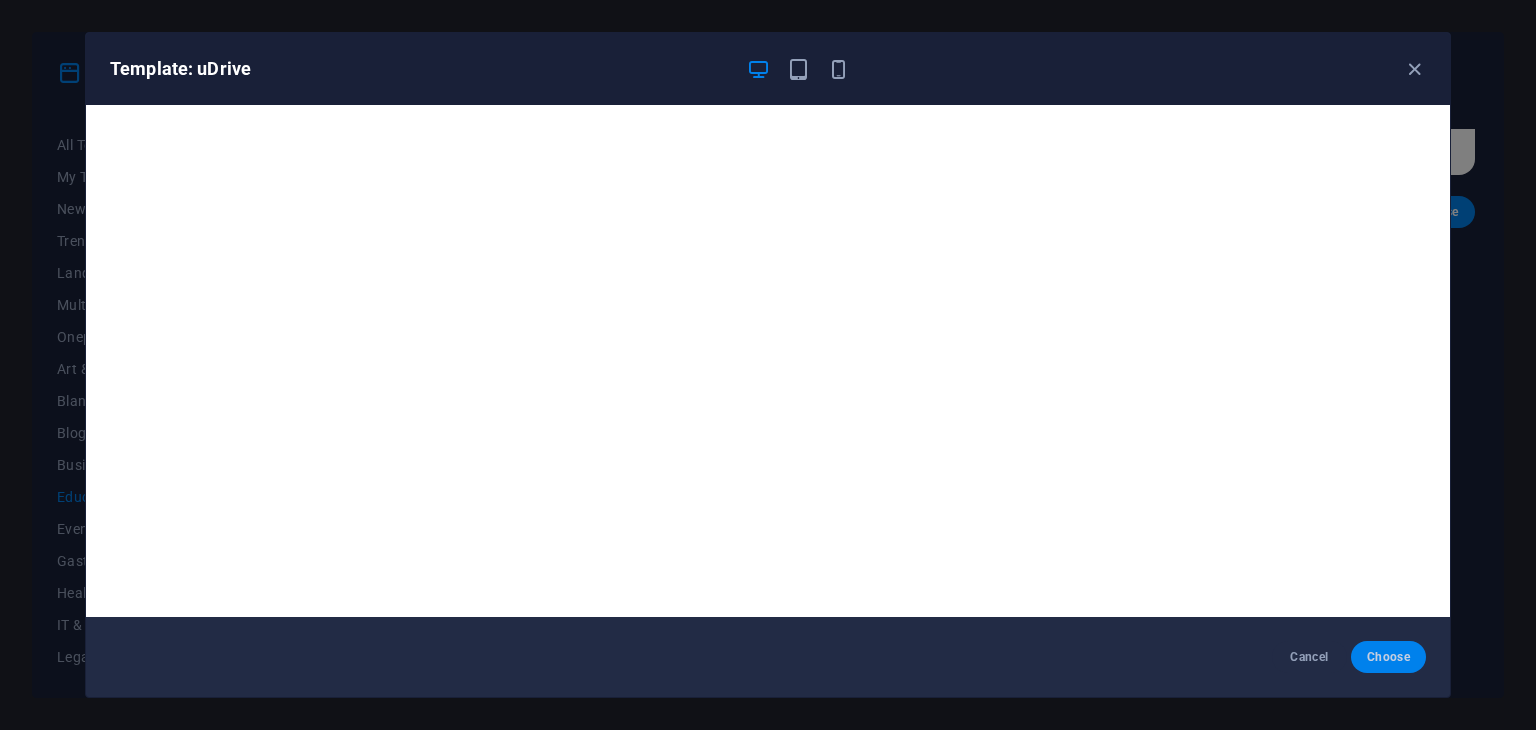 click on "Choose" at bounding box center [1388, 657] 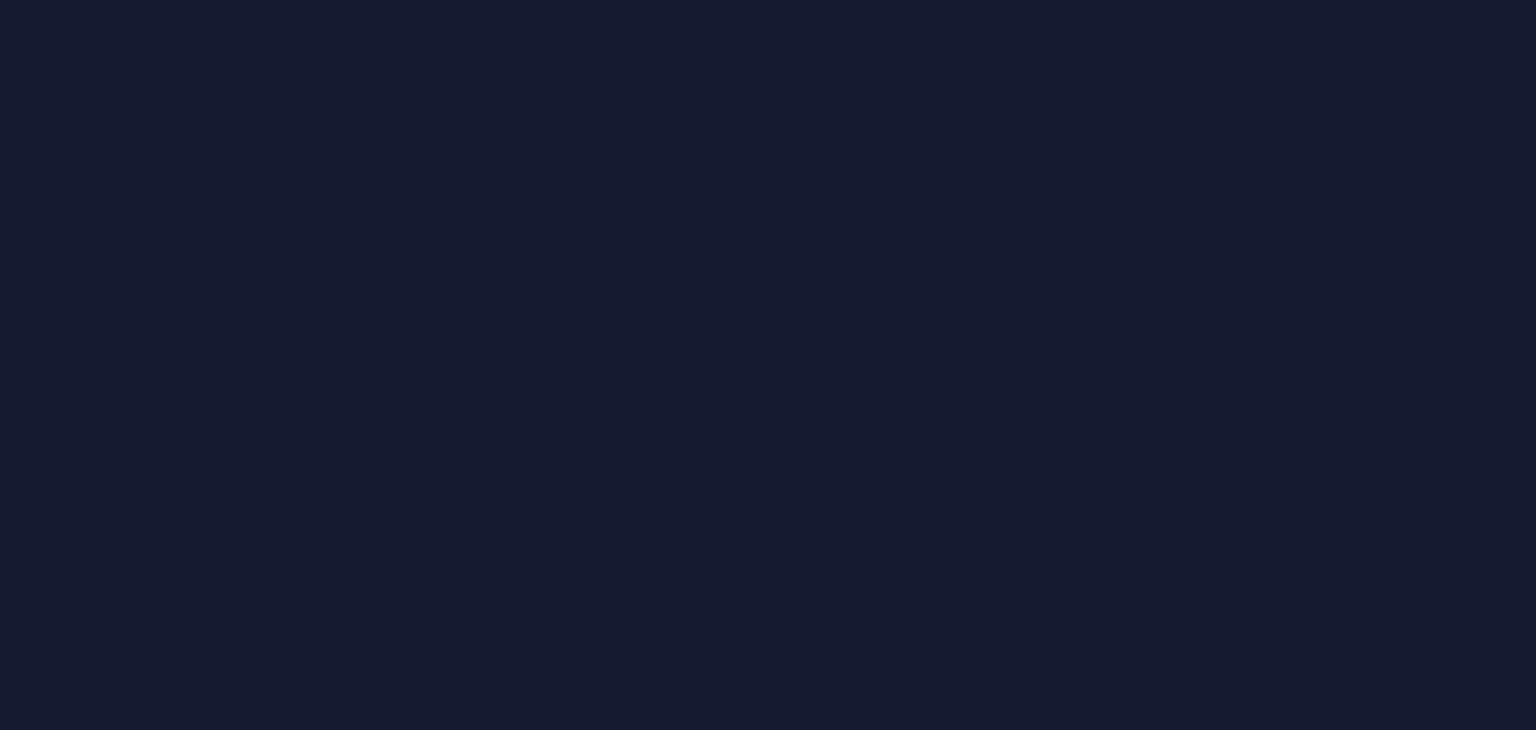 scroll, scrollTop: 0, scrollLeft: 0, axis: both 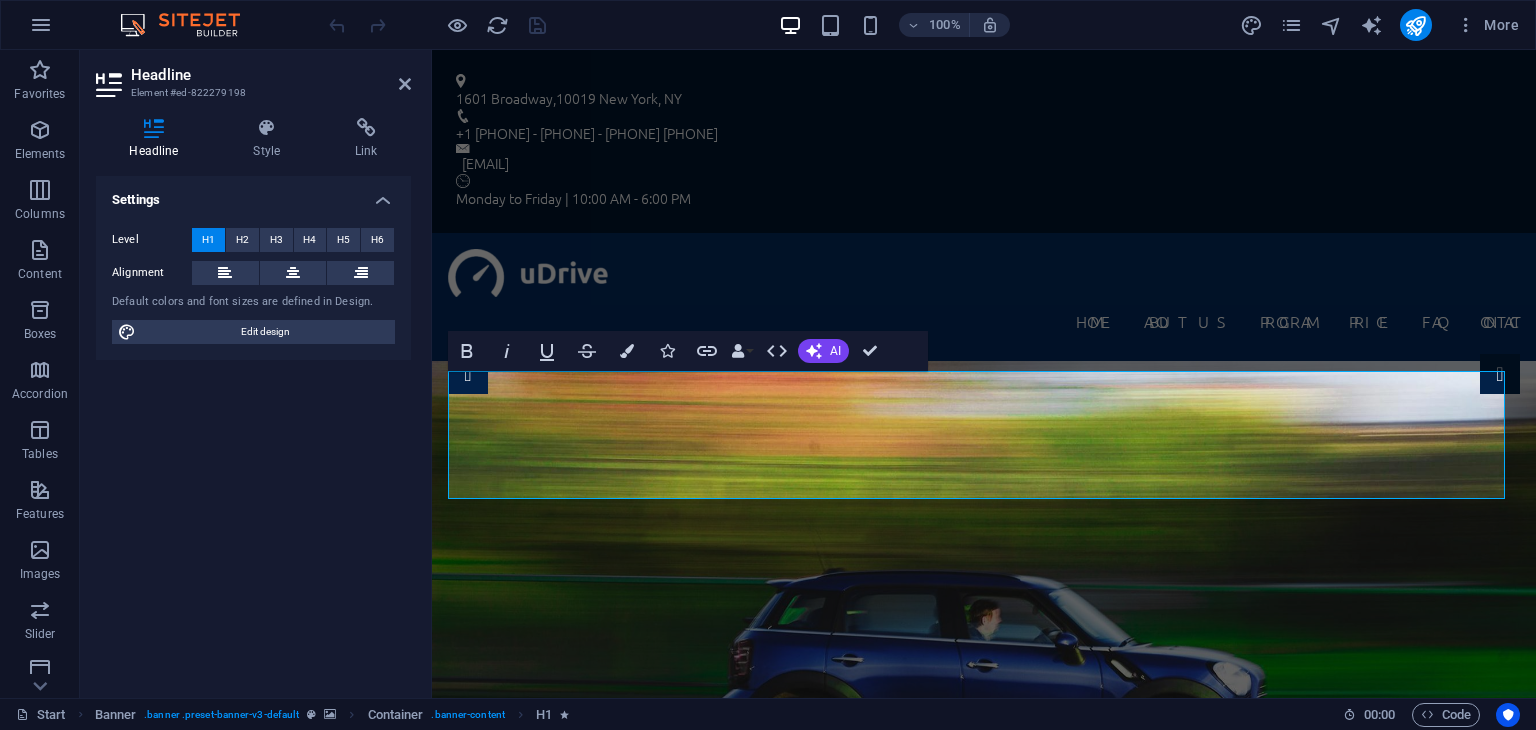 drag, startPoint x: 271, startPoint y: 46, endPoint x: 0, endPoint y: 719, distance: 725.5136 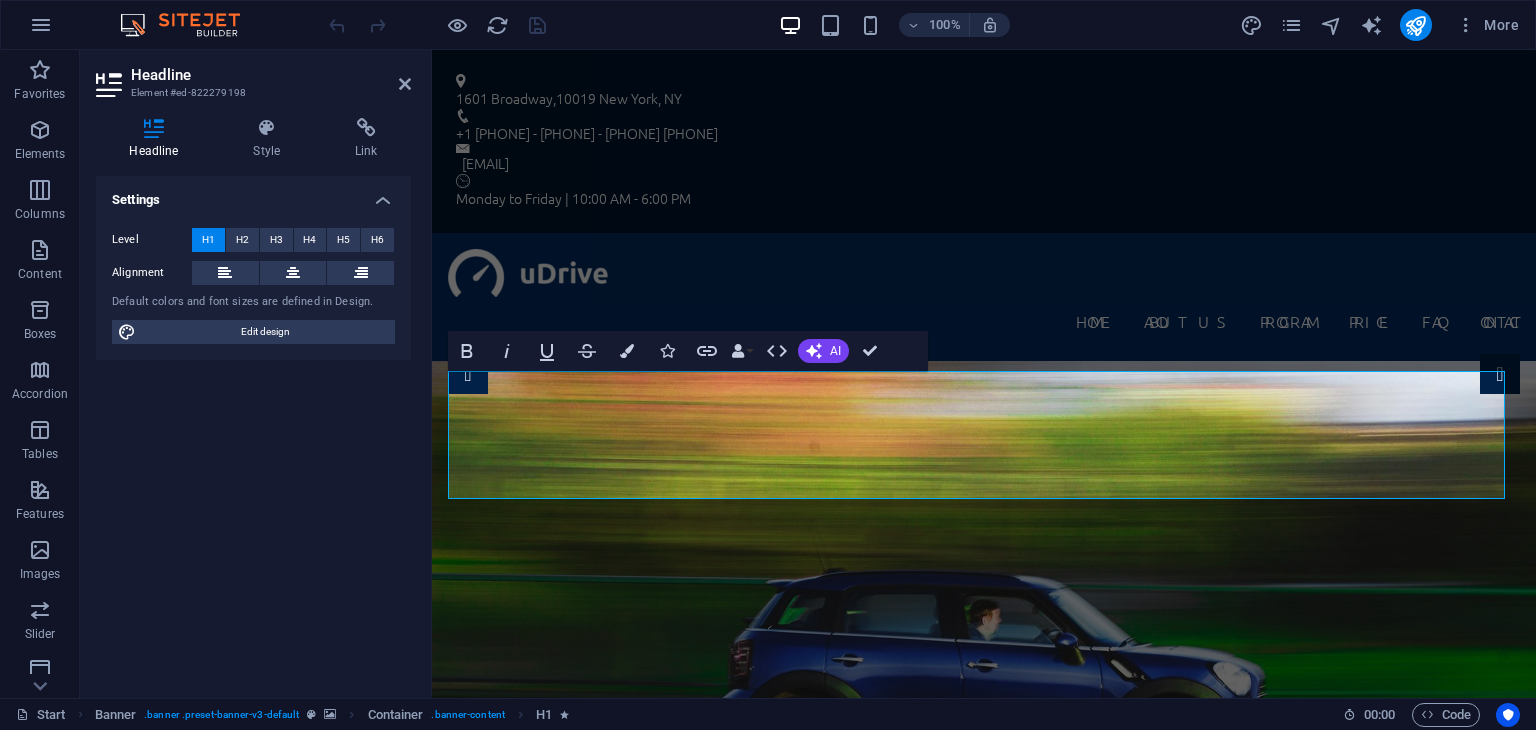 click on "Favorites Elements Columns Content Boxes Accordion Tables Features Images Slider Header Footer Forms Marketing Collections Headline Element #ed-822279198 Headline Style Link Settings Level H1 H2 H3 H4 H5 H6 Alignment Default colors and font sizes are defined in Design. Edit design Banner Element Layout How this element expands within the layout (Flexbox). Size Default auto px % 1/1 1/2 1/3 1/4 1/5 1/6 1/7 1/8 1/9 1/10 Grow Shrink Order Container layout Visible Visible Opacity 100 % Overflow Spacing Margin Default auto px % rem vw vh Custom Custom auto px % rem vw vh auto px % rem vw vh auto px % rem vw vh auto px % rem vw vh Padding Default px rem % vh vw Custom Custom px rem % vh vw px rem % vh vw px rem % vh vw px rem % vh vw Border Style              - Width 1 auto px rem % vh vw Custom Custom 1 auto px rem % vh vw 1 auto px rem % vh vw 1 auto px rem % vh vw 1 auto px rem % vh vw  - Color Round corners Default px rem % vh vw Custom Custom px rem % vh vw px rem % vh vw px rem % vh vw px rem % vh 0" at bounding box center (768, 374) 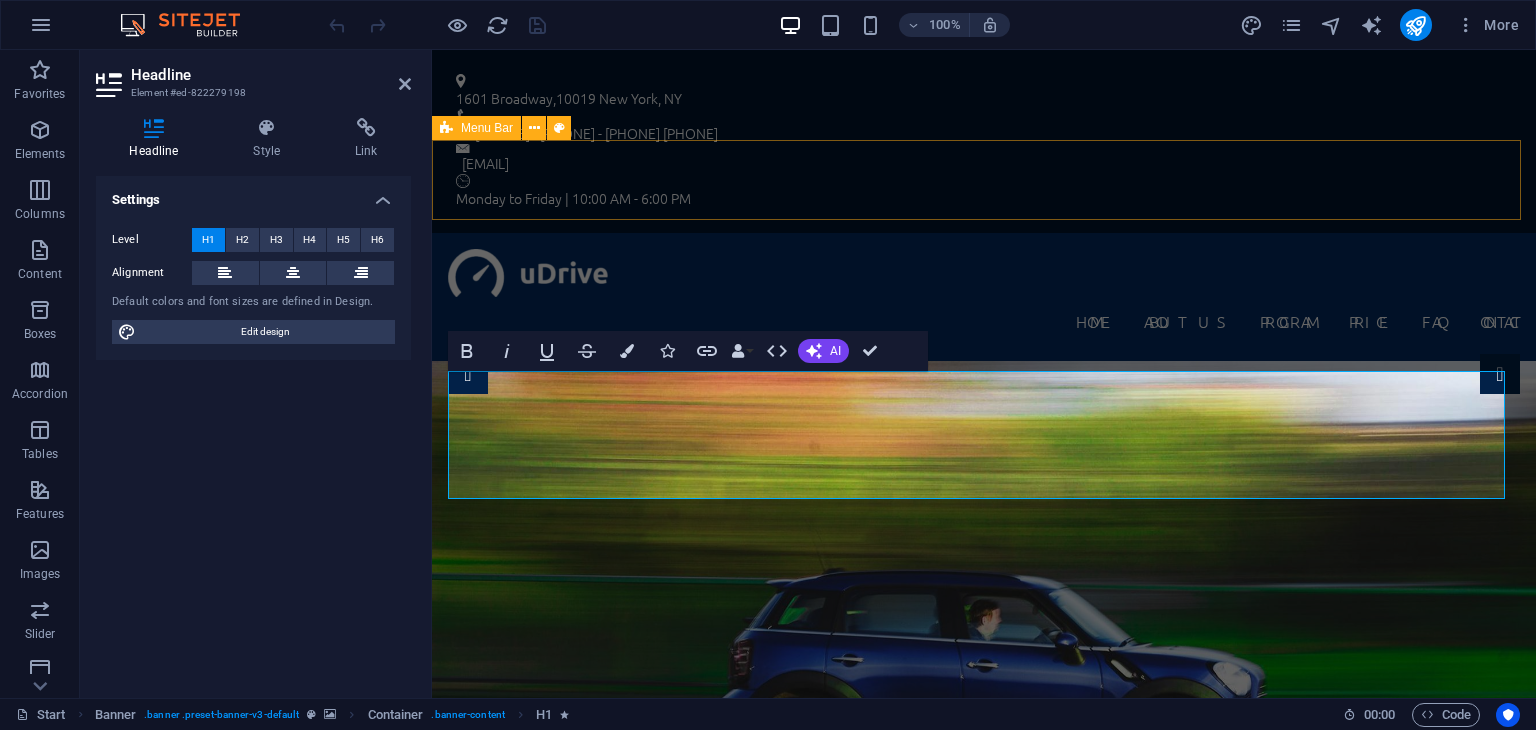 click on "Home About us Program Price FAQ Contact" at bounding box center [984, 297] 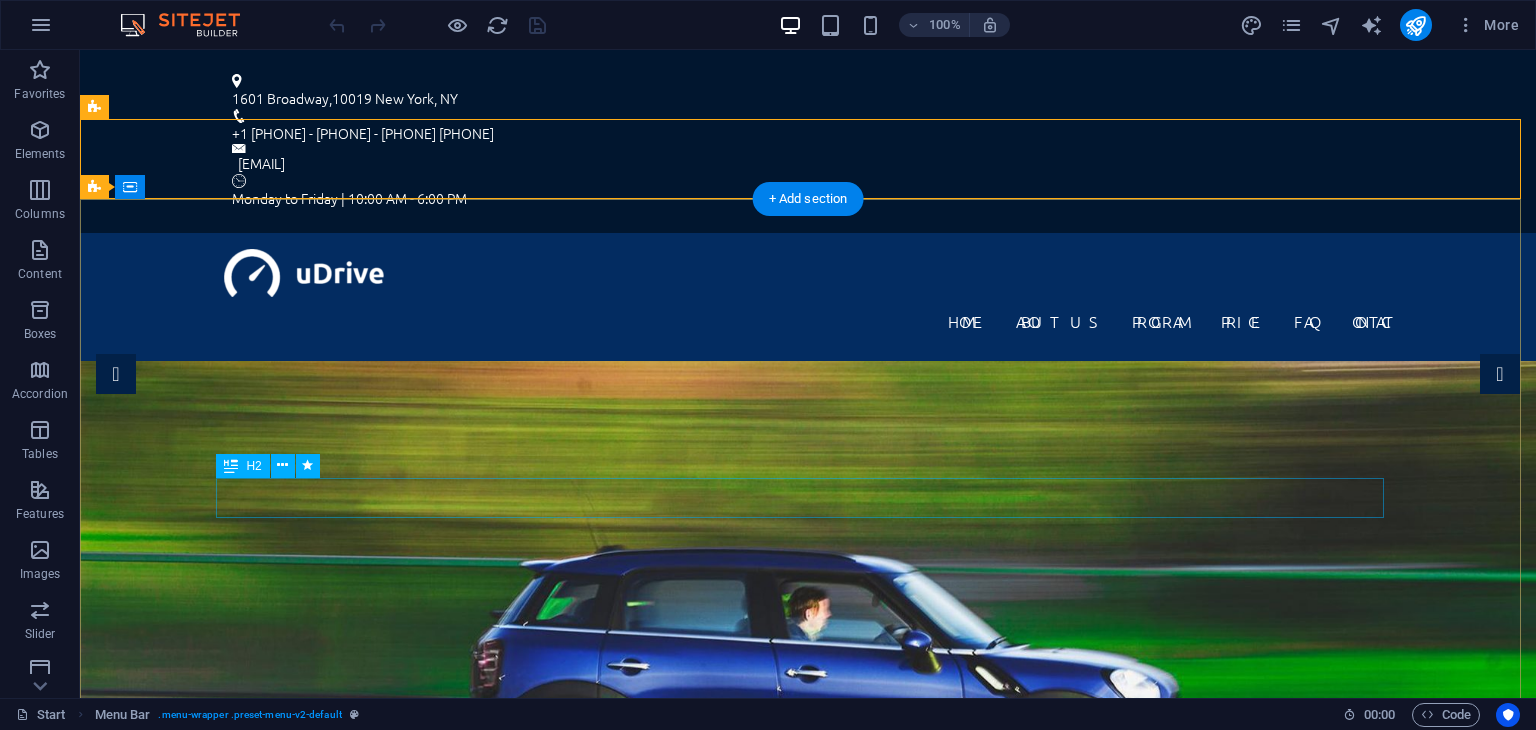 click on "The best driving school in Manhattan" at bounding box center [808, 1146] 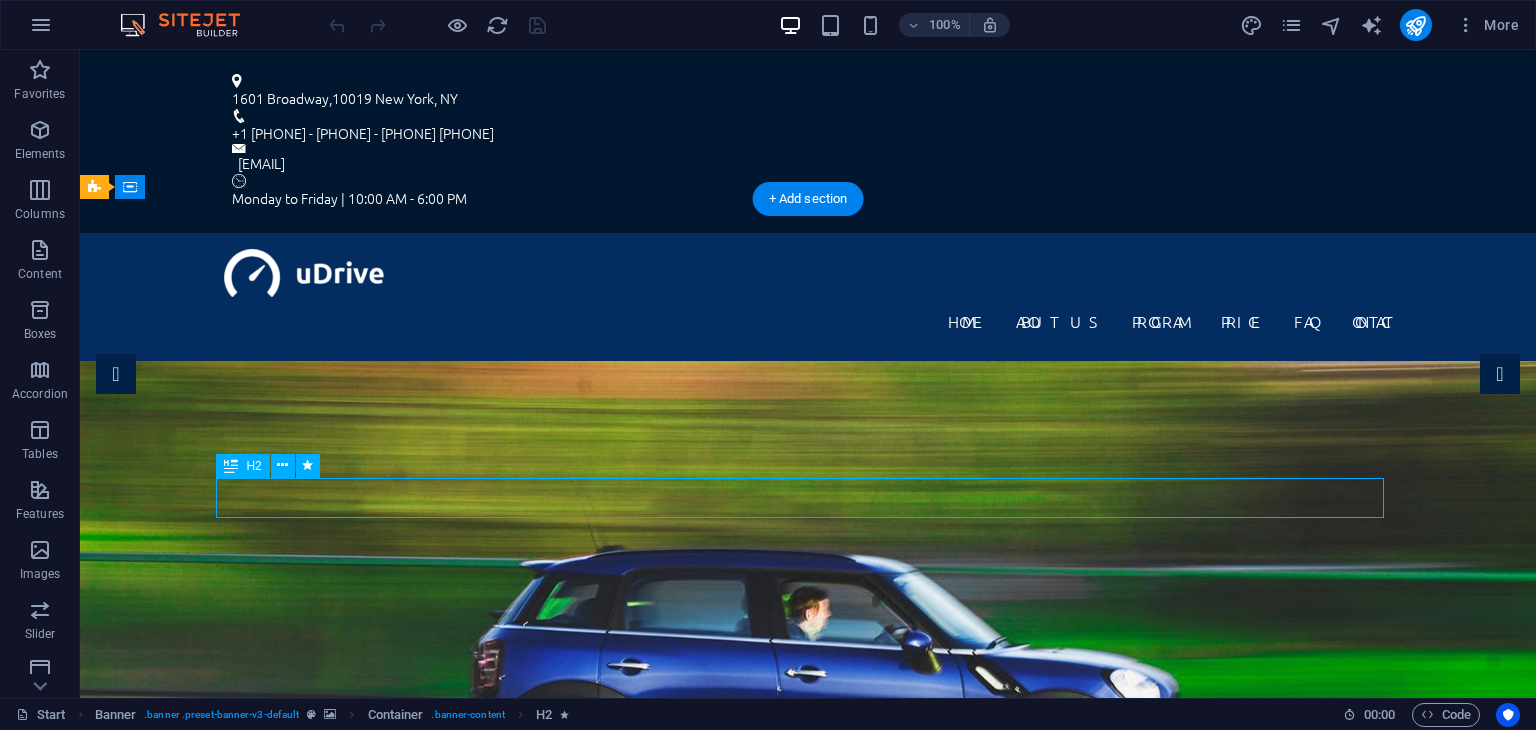 click on "The best driving school in Manhattan" at bounding box center [808, 1146] 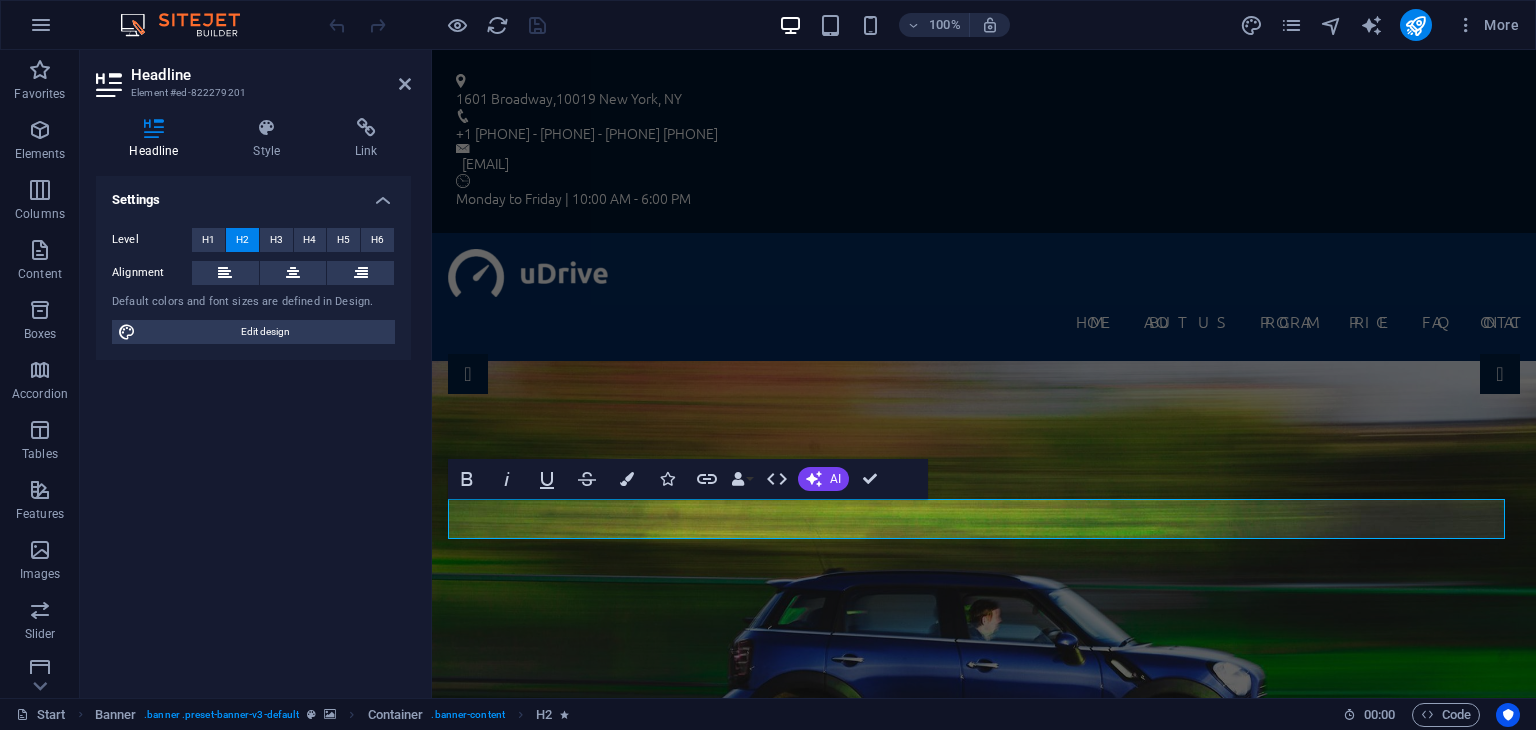 type 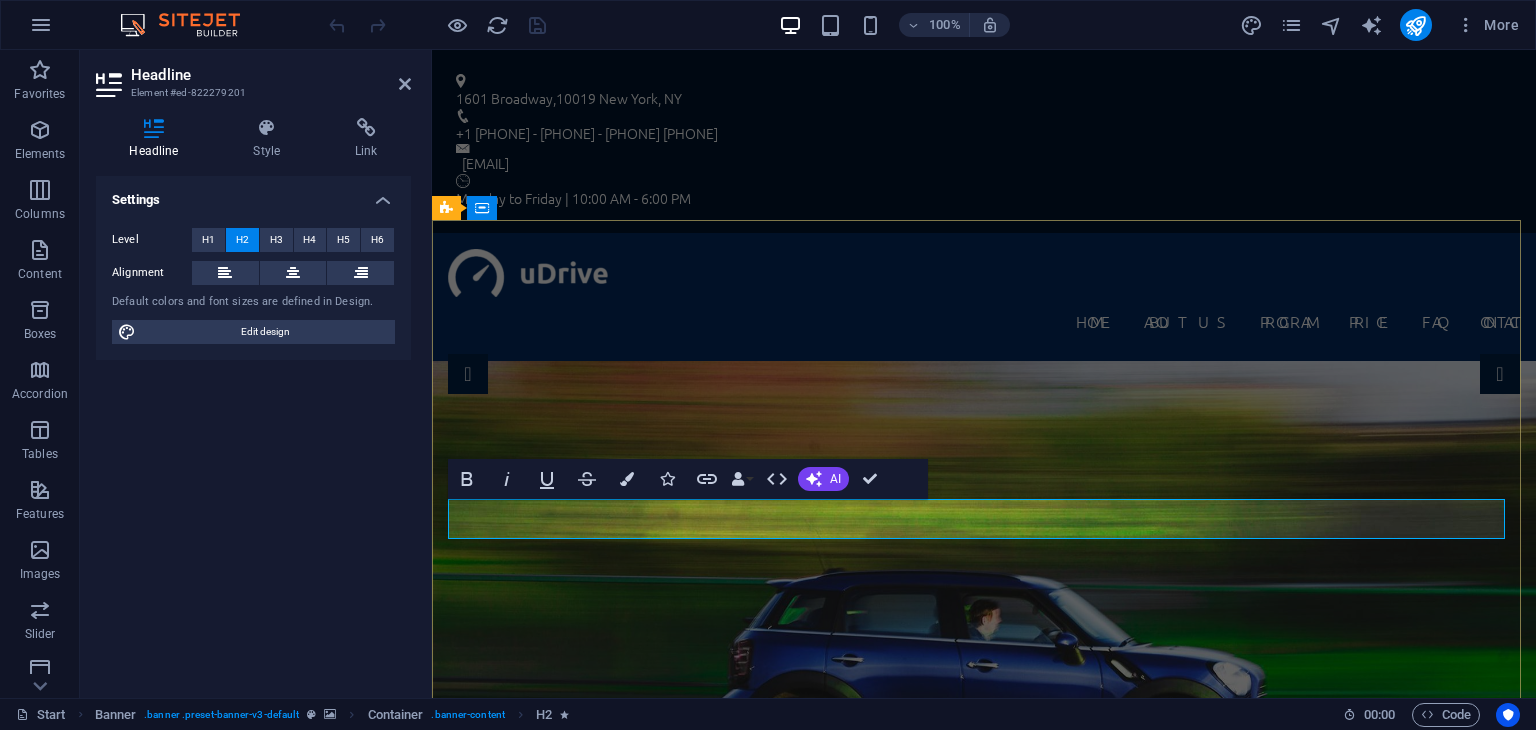 click on "The Best Overseas Education Dream follow us" at bounding box center [984, 1166] 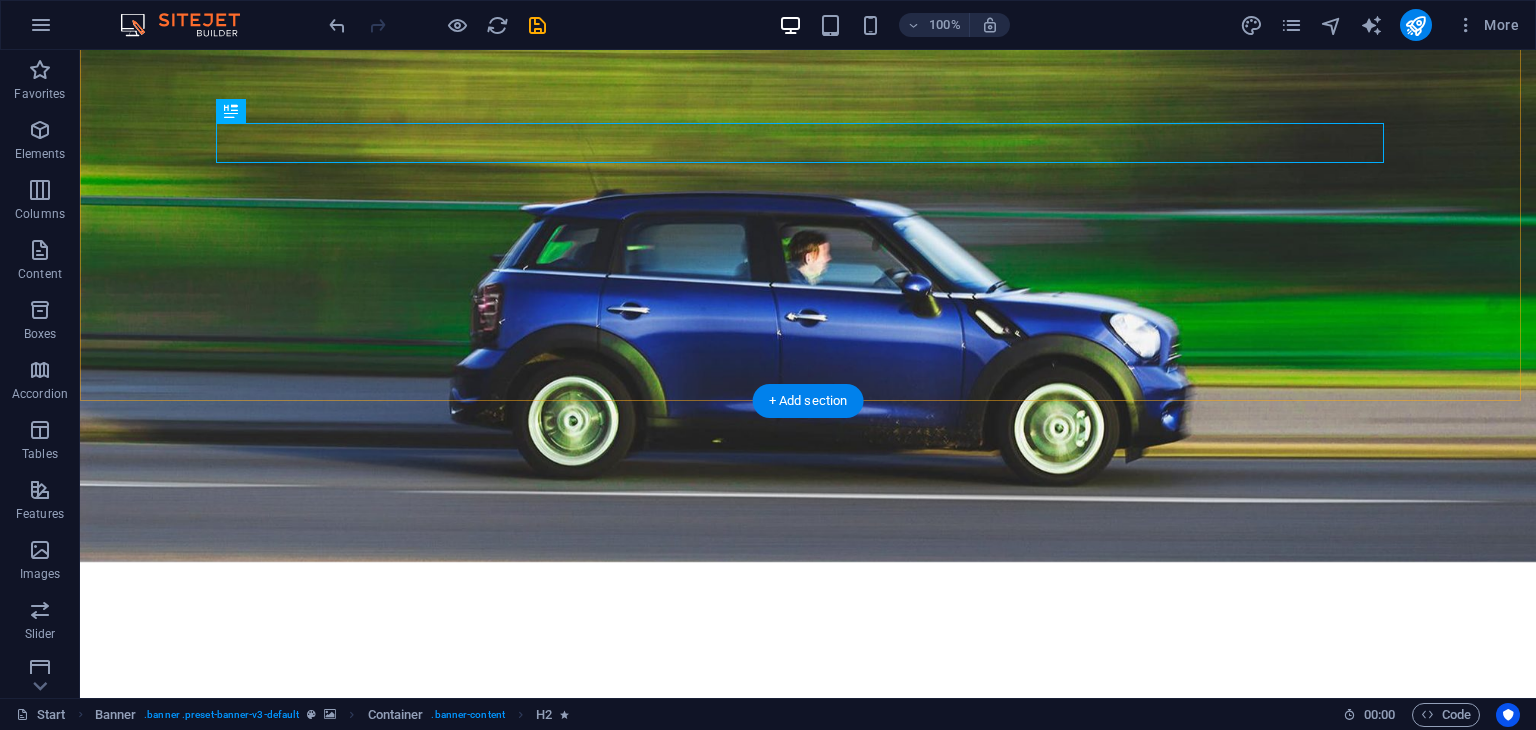 scroll, scrollTop: 362, scrollLeft: 0, axis: vertical 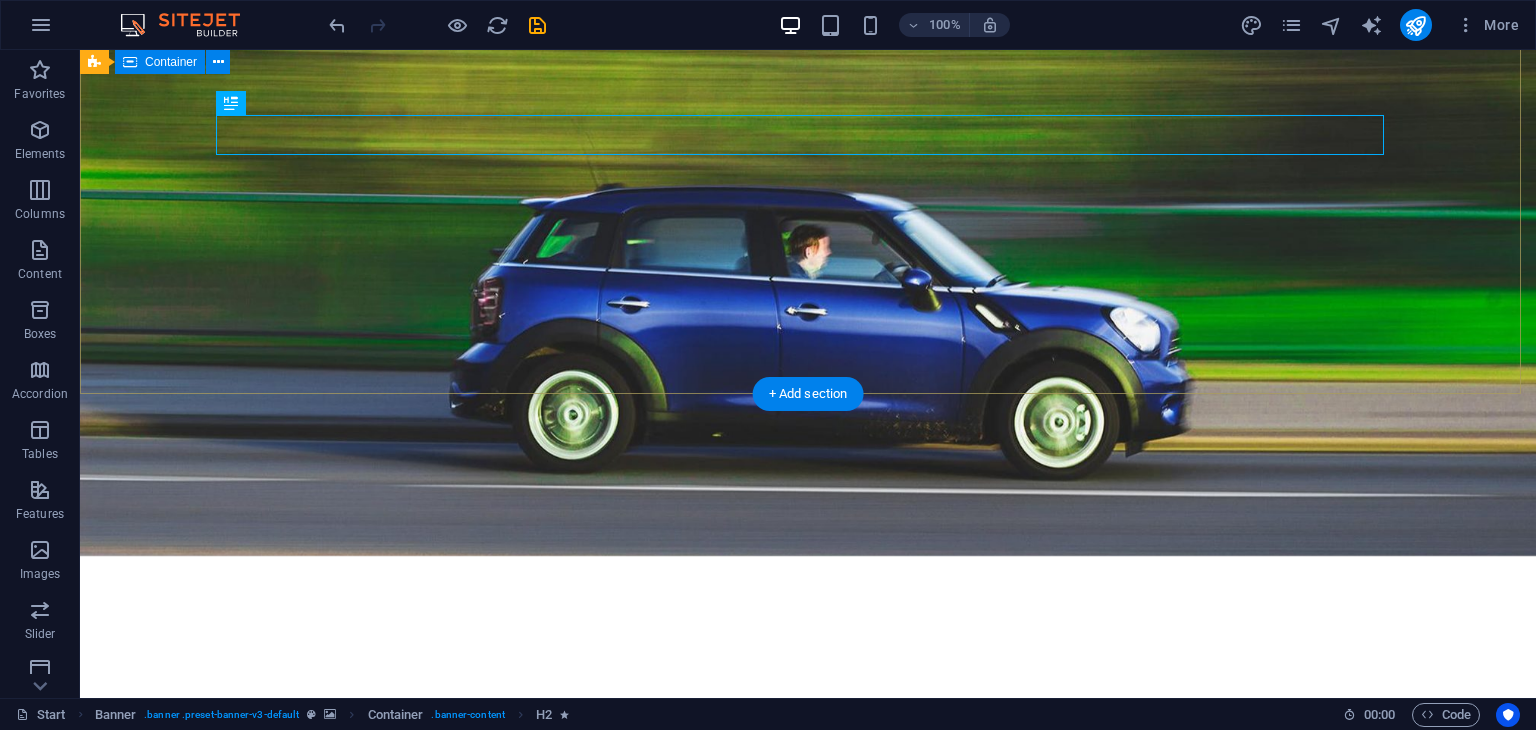 click on "educlick.my For The Best Overseas Education Dream follow us Find out More" at bounding box center [808, 784] 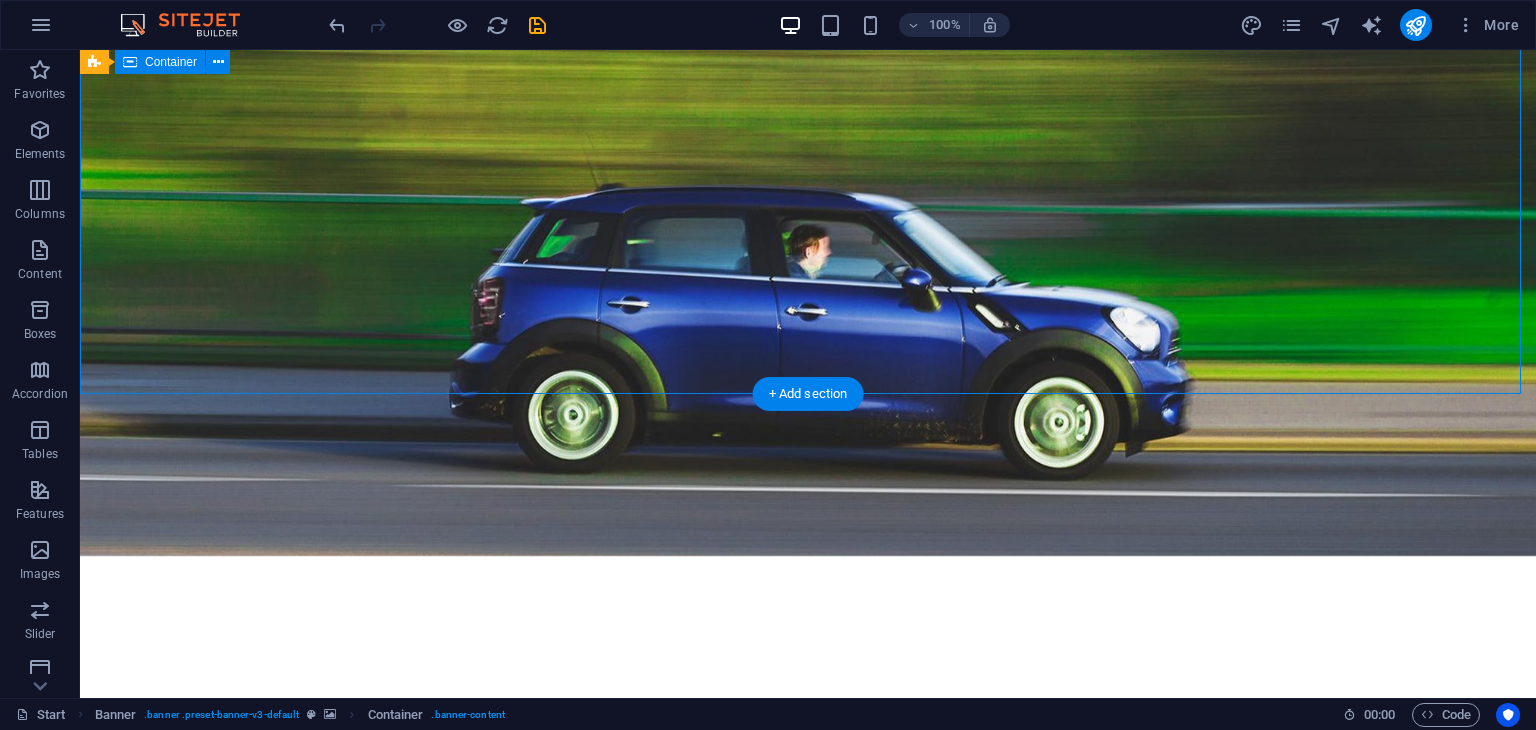 click on "educlick.my For The Best Overseas Education Dream follow us Find out More" at bounding box center (808, 784) 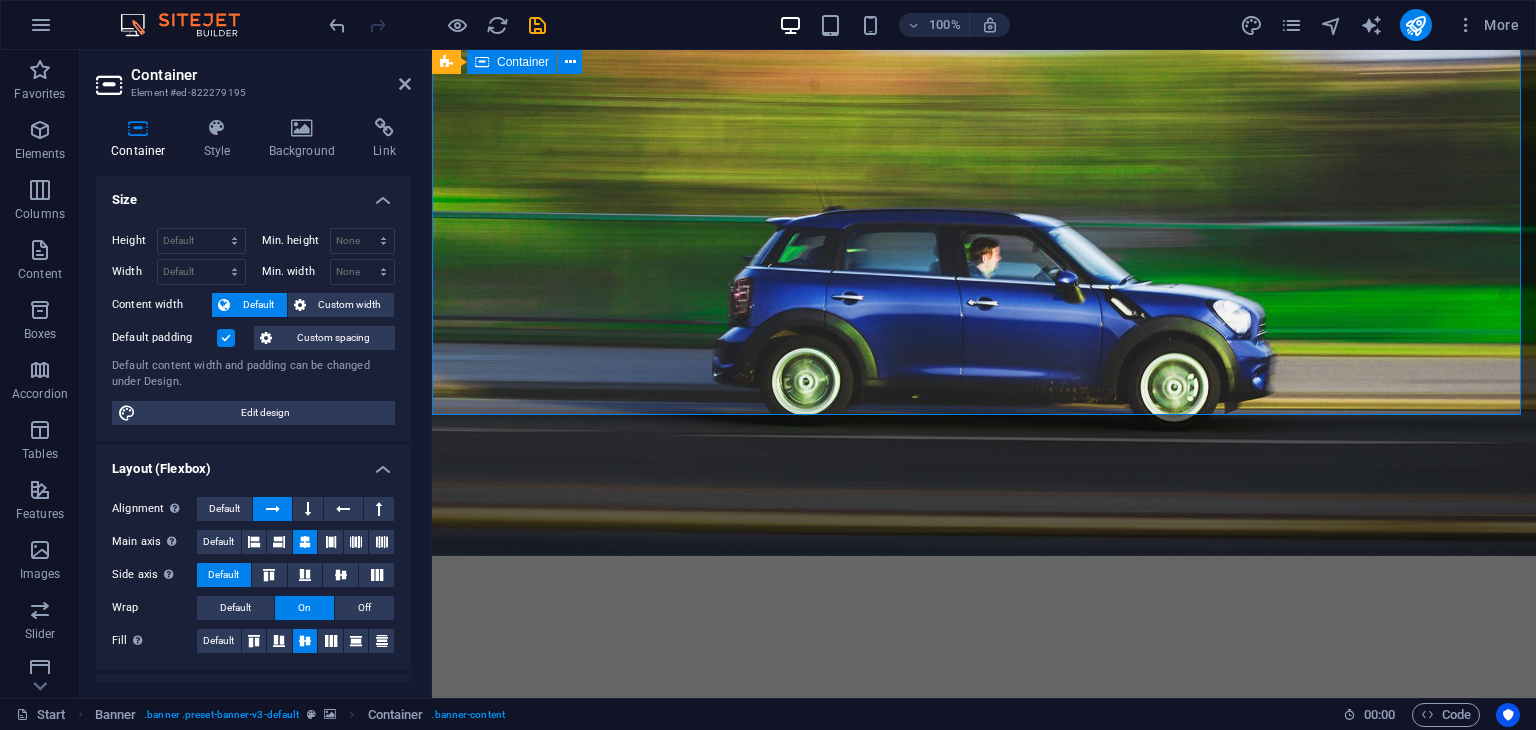 click on "educlick.my For The Best Overseas Education Dream follow us Find out More" at bounding box center (984, 784) 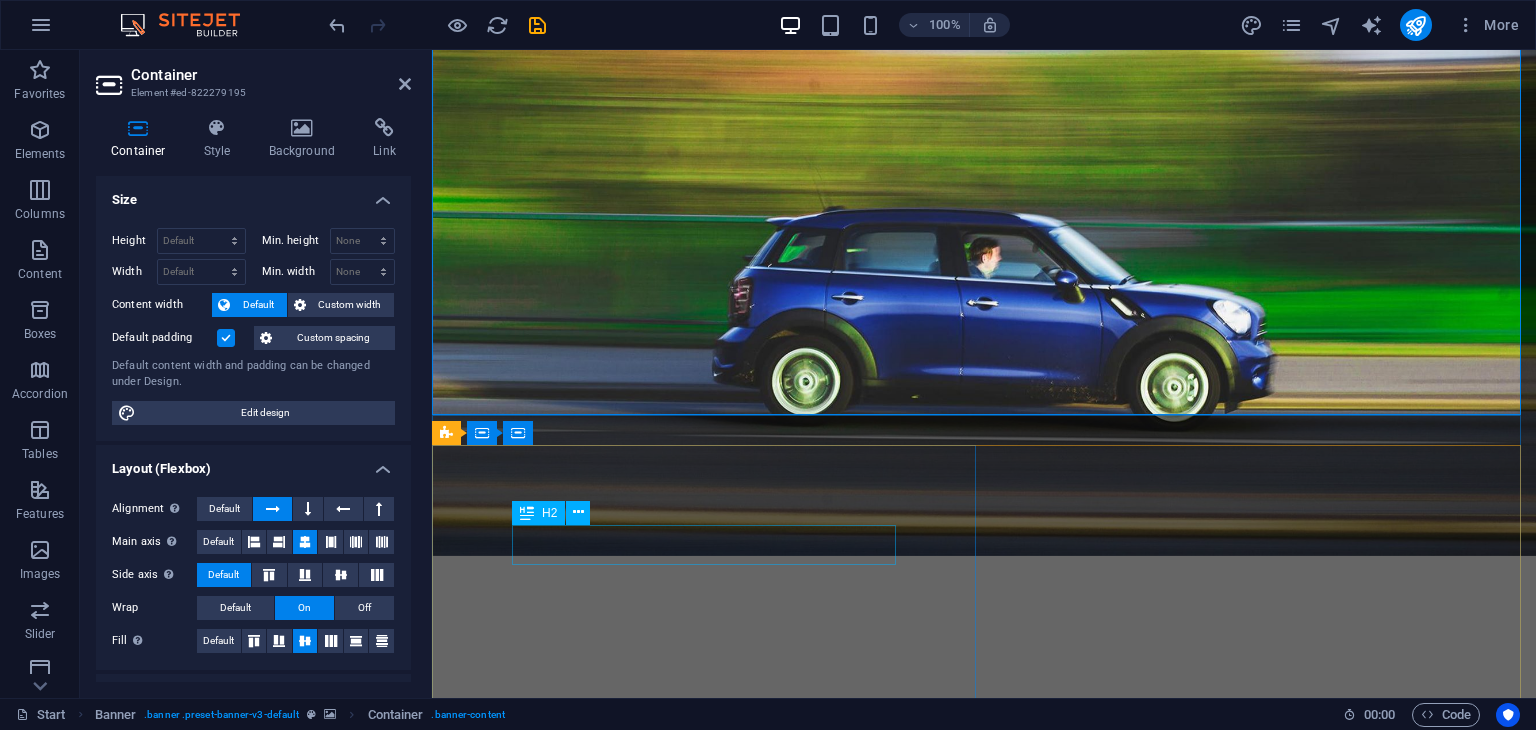 click on "About us" at bounding box center [984, 1338] 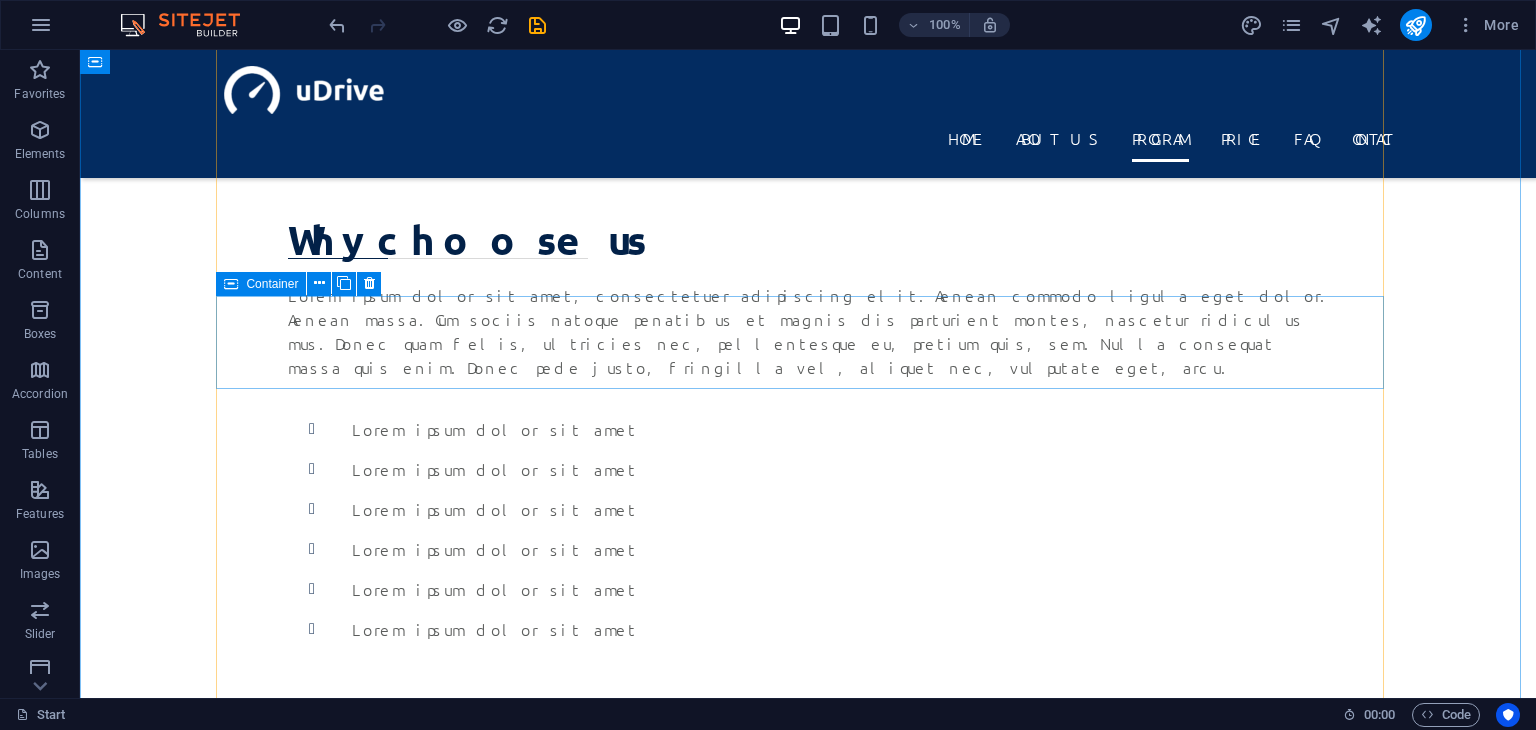 scroll, scrollTop: 3276, scrollLeft: 0, axis: vertical 